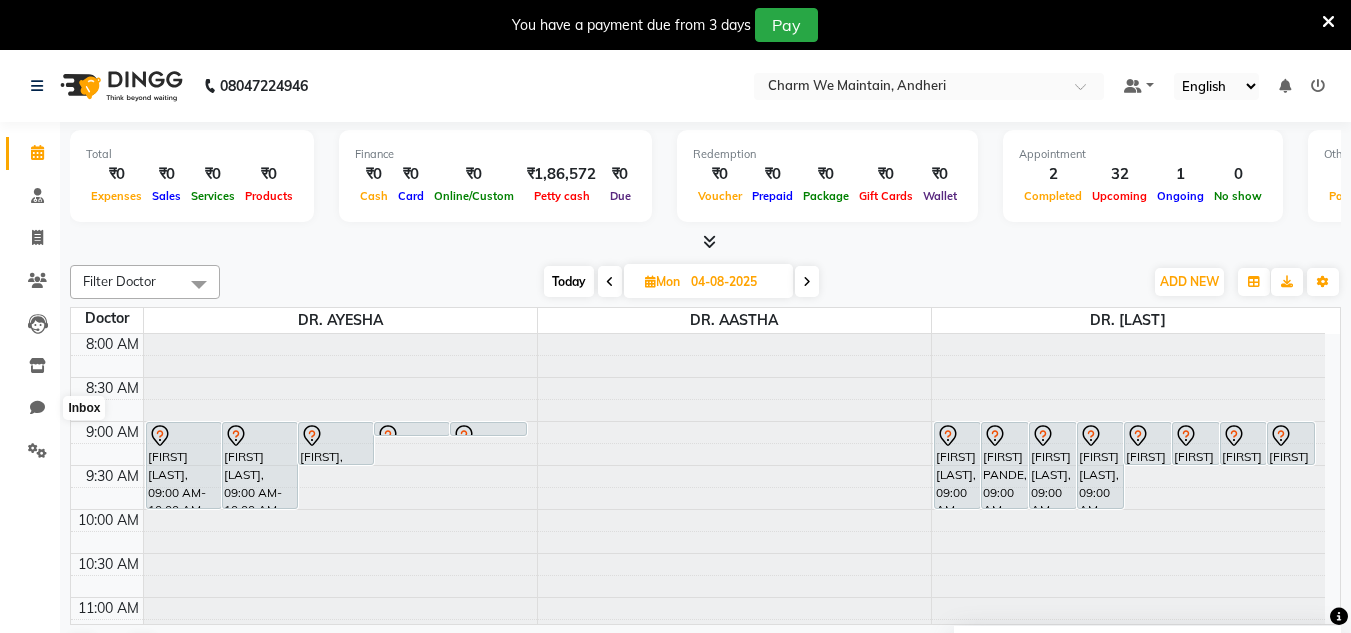 scroll, scrollTop: 0, scrollLeft: 0, axis: both 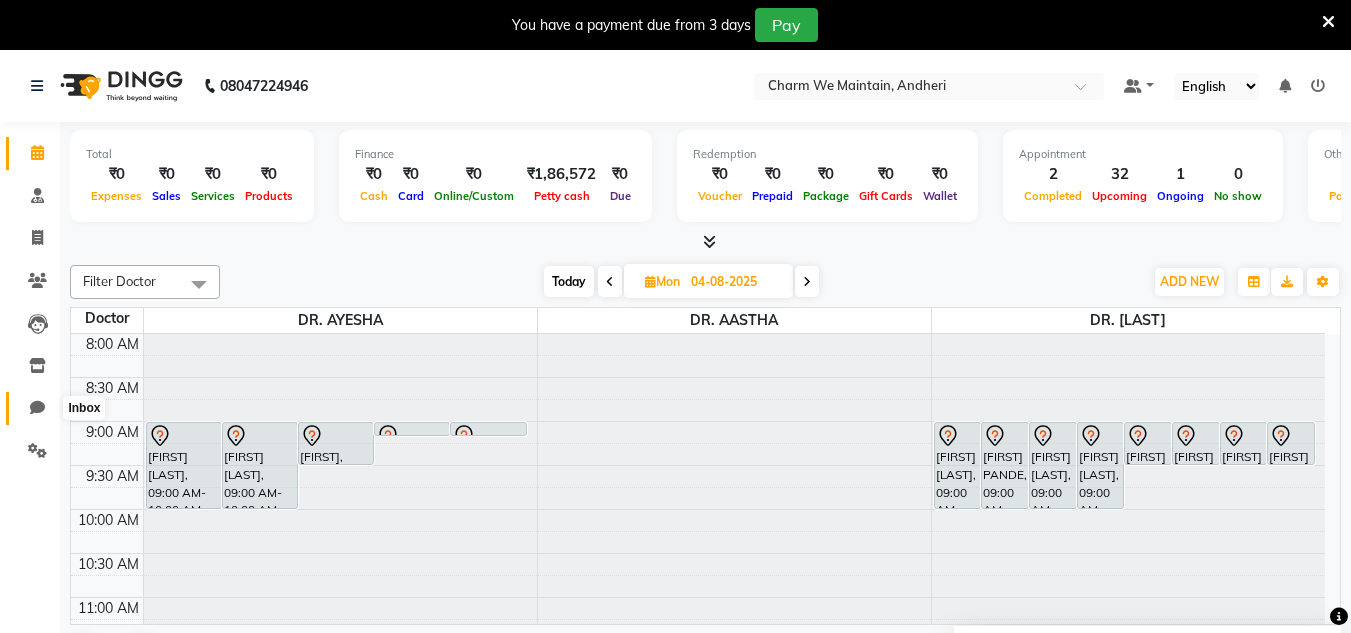 click 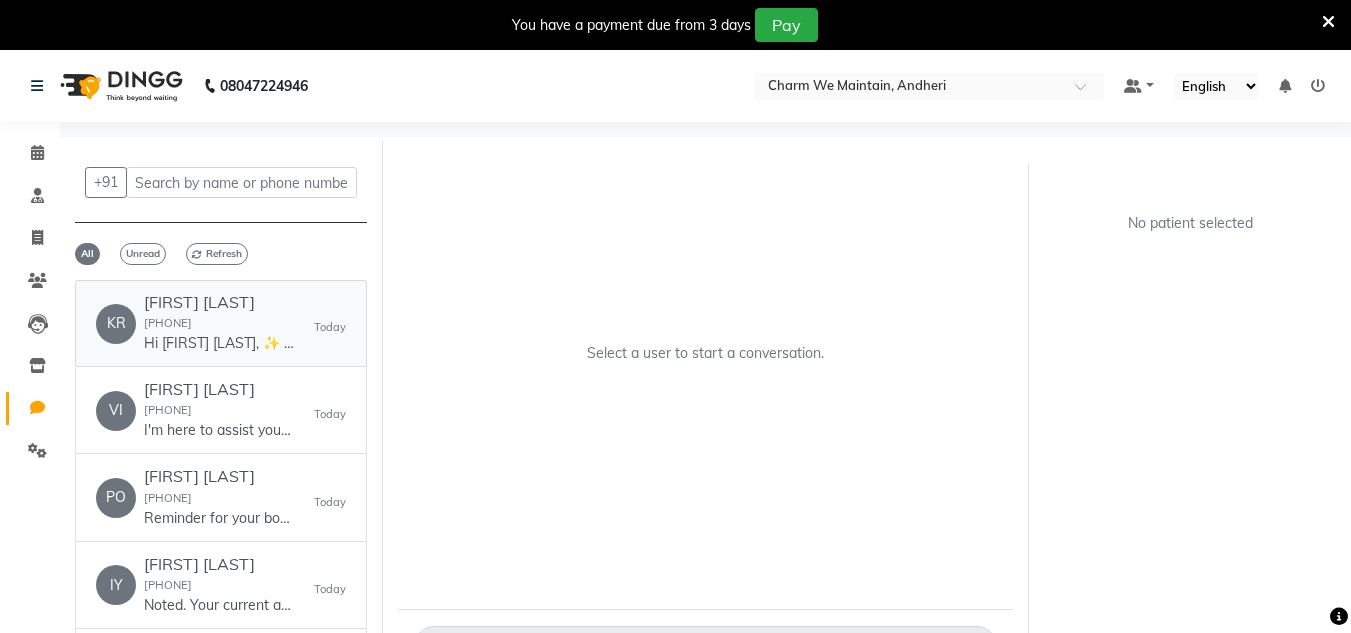 click on "[FIRST] [LAST] [PHONE] Hi [FIRST] [LAST], ✨
Just a quick confirmation—your Charm We Maintain appointment is set.
📅 03-08-2025
🕒 2:00 pm
📍 https://g.co/kgs/MSDVYeB
Need to adjust your booking? Let us know!" 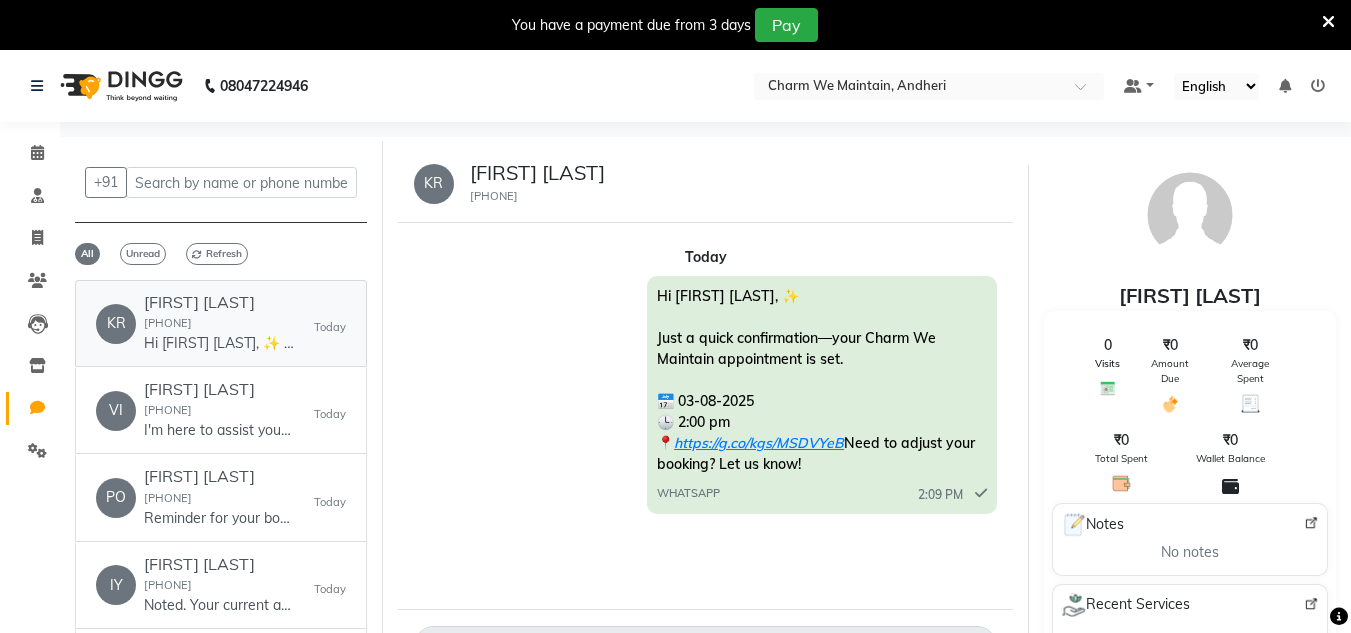 scroll, scrollTop: 65, scrollLeft: 0, axis: vertical 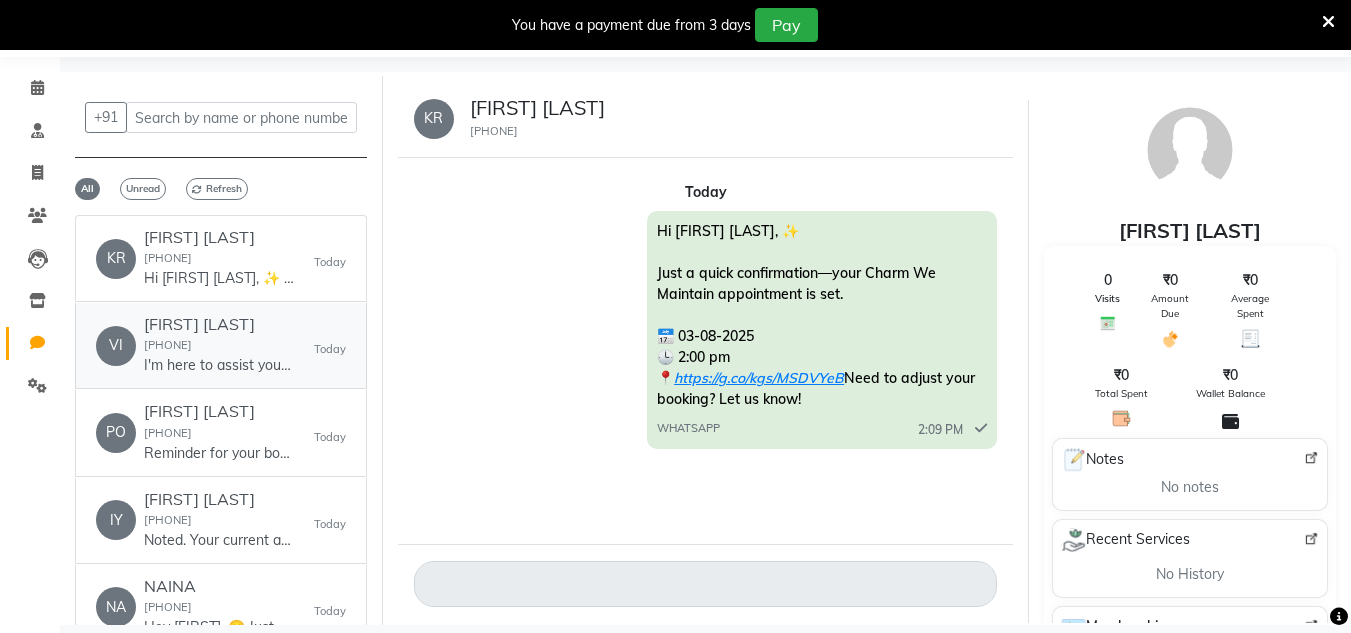 click on "I'm here to assist you with booking an appointment. Could you please let me know which service you’d like to book with Sahara mam? For example: haircut, facial, or another service." 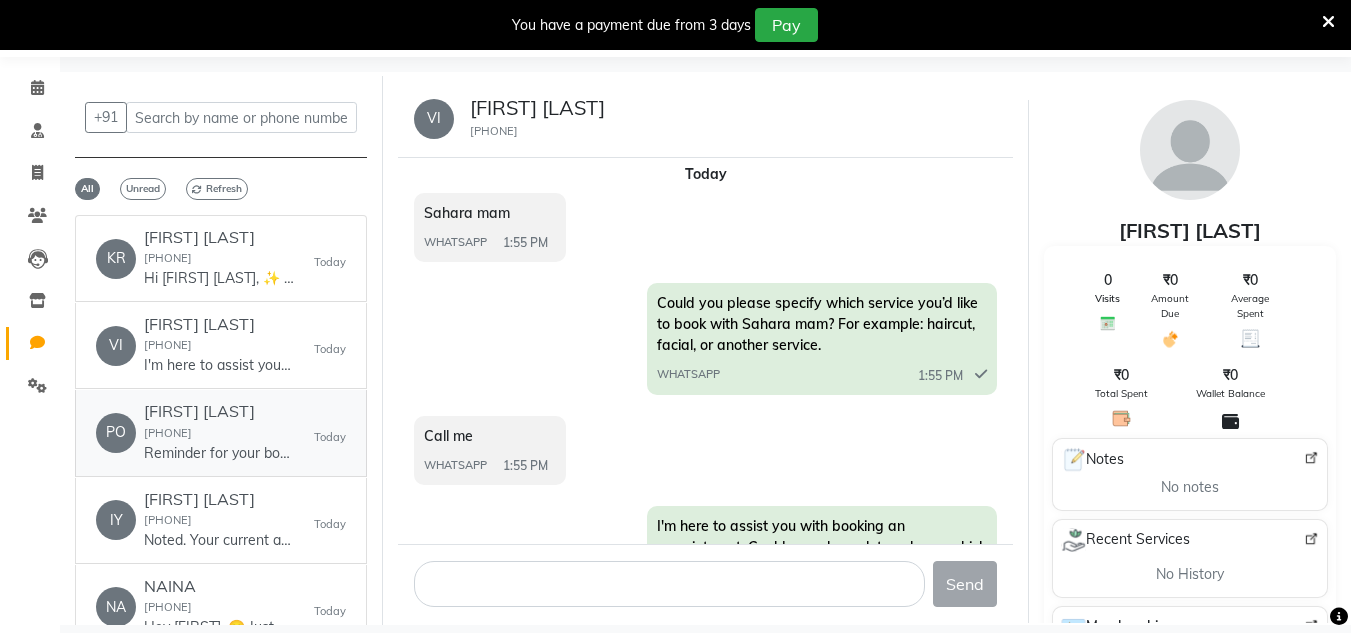 click on "[FIRST] [LAST] [PHONE]  Reminder for your booking for CLASSIC GLUTA  at Charm We Maintain, Andheri on 03-08-2025 at 02:00 PM. Call [PHONE] Address ww4.in/a?c=rwvqkJ - DINGG   Today" 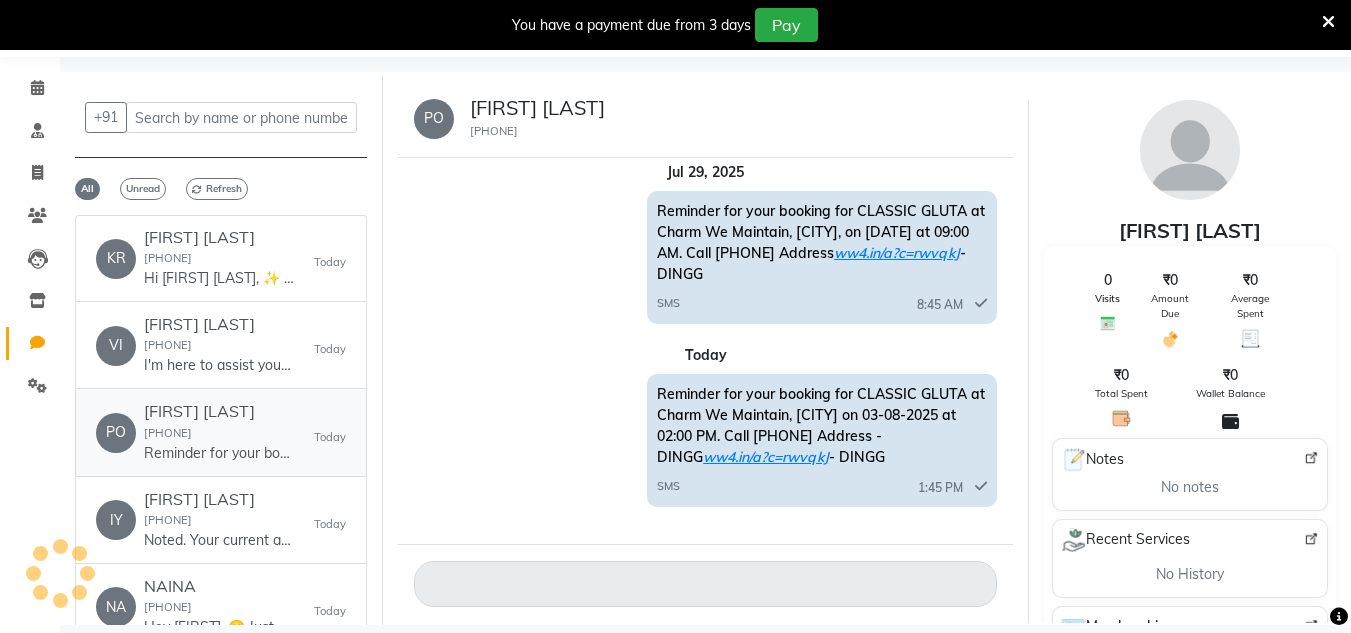 scroll, scrollTop: 569, scrollLeft: 0, axis: vertical 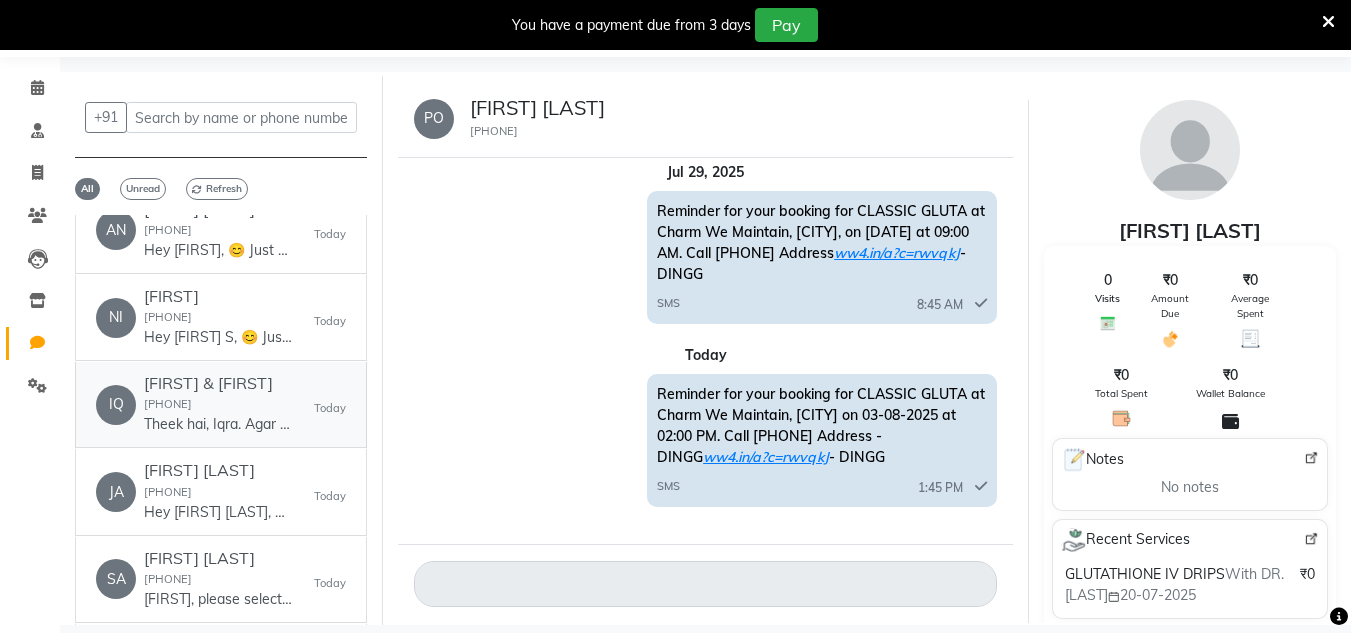 click on "IQ [FIRST] & [FIRST] [PHONE] Theek hai, Iqra. Agar aapko kisi aur service ya appointment mein madad chahiye ho toh batayein.
1. Book an appointment
2. Cancel an appointment
3. View upcoming appointments
Aap kya karna chahti hain? Today" 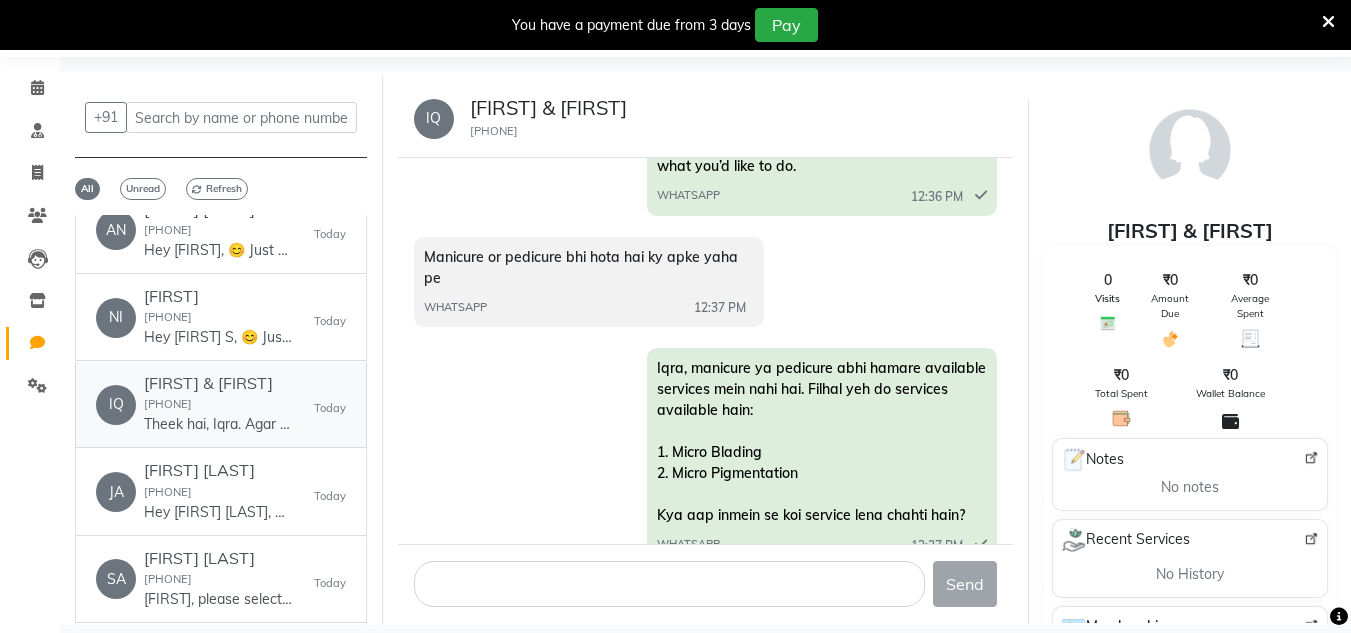 scroll, scrollTop: 944, scrollLeft: 0, axis: vertical 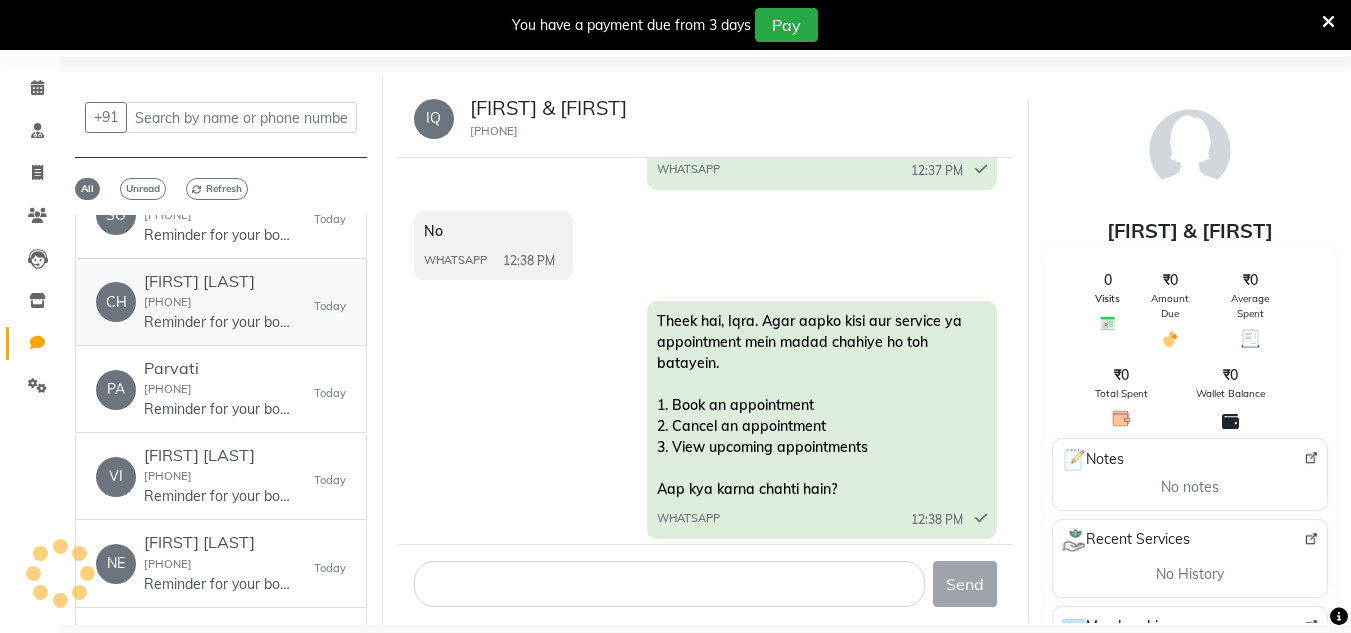 click on "CH [FIRST] [LAST] [PHONE] Reminder for your booking for REMINDER at Charm We Maintain, [CITY] on 03-08-2025 at 09:00 AM. Call [PHONE] Address ww4.in/a?c=rwvqkJ - DINGG Today" 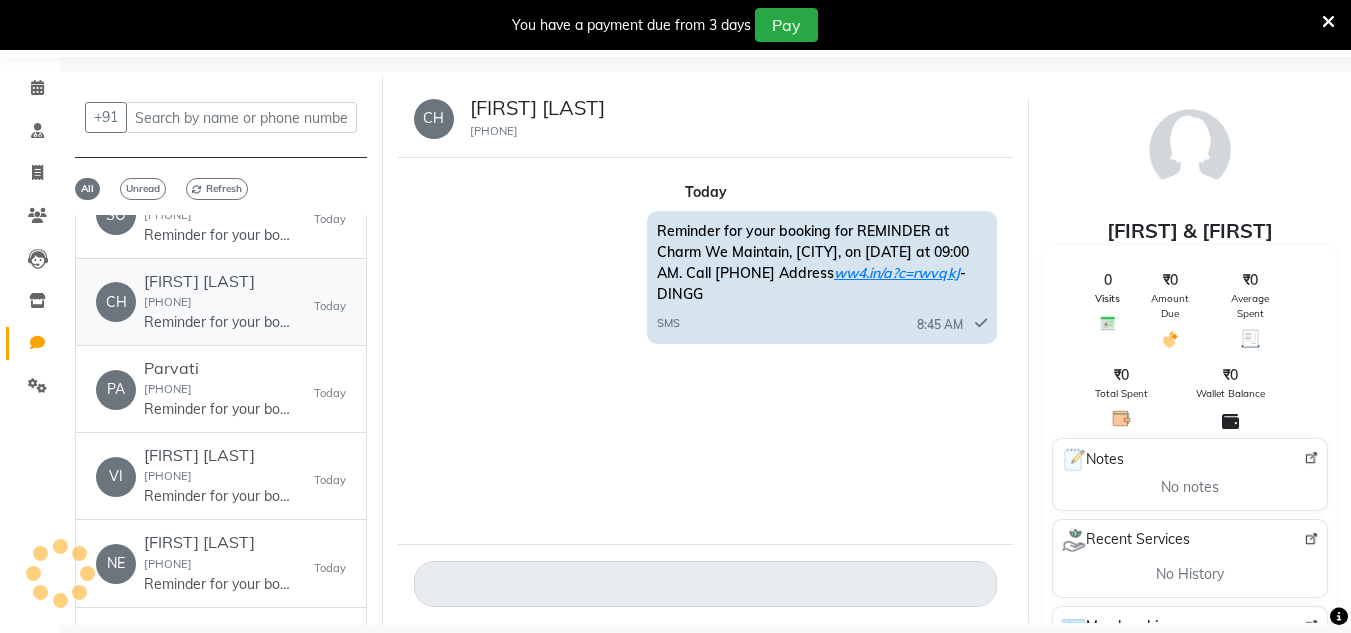 scroll, scrollTop: 0, scrollLeft: 0, axis: both 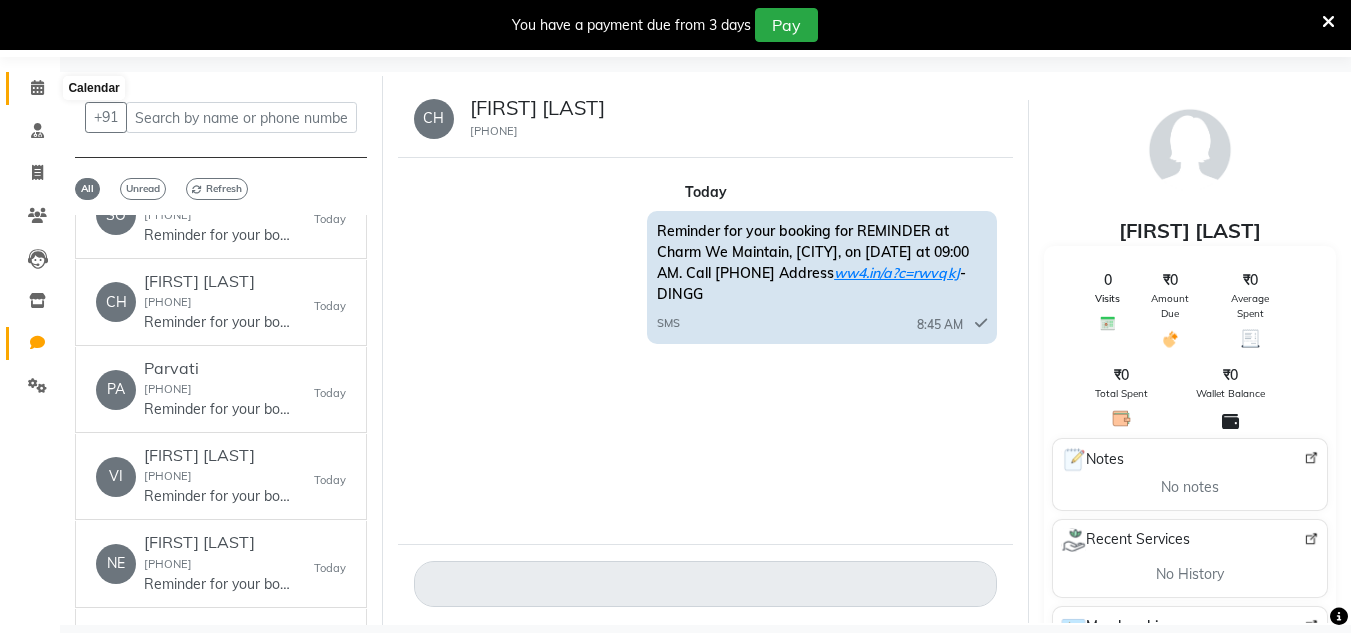 click 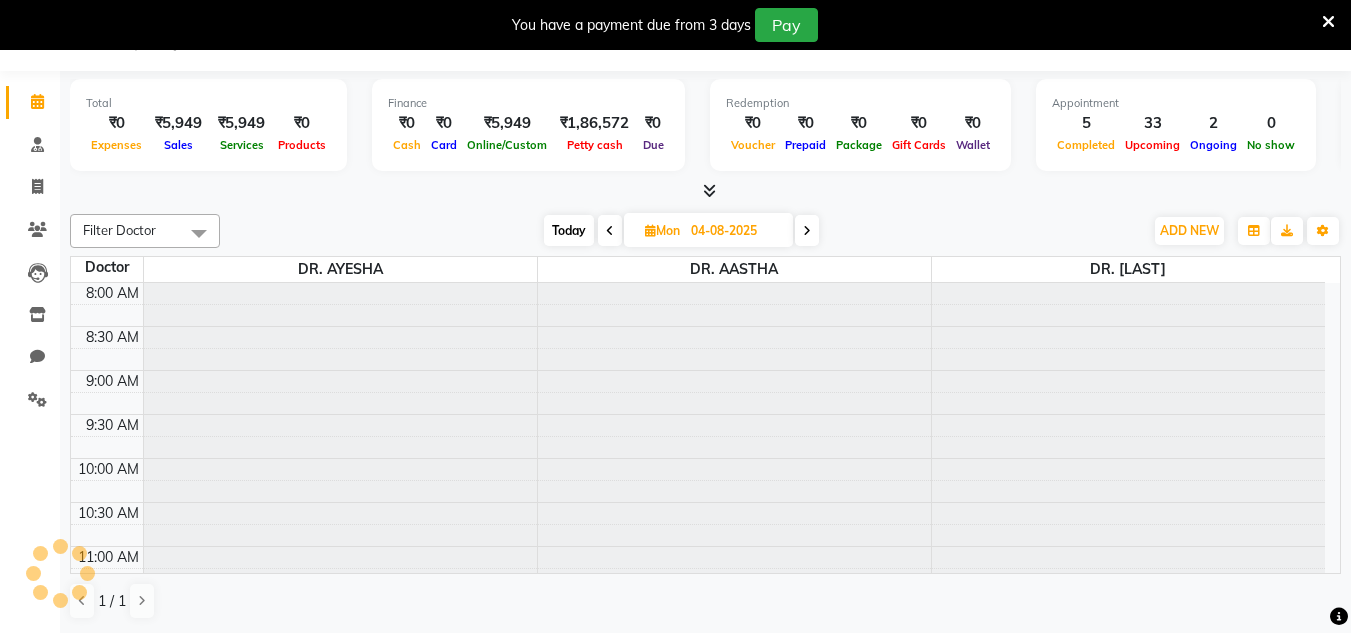 scroll, scrollTop: 50, scrollLeft: 0, axis: vertical 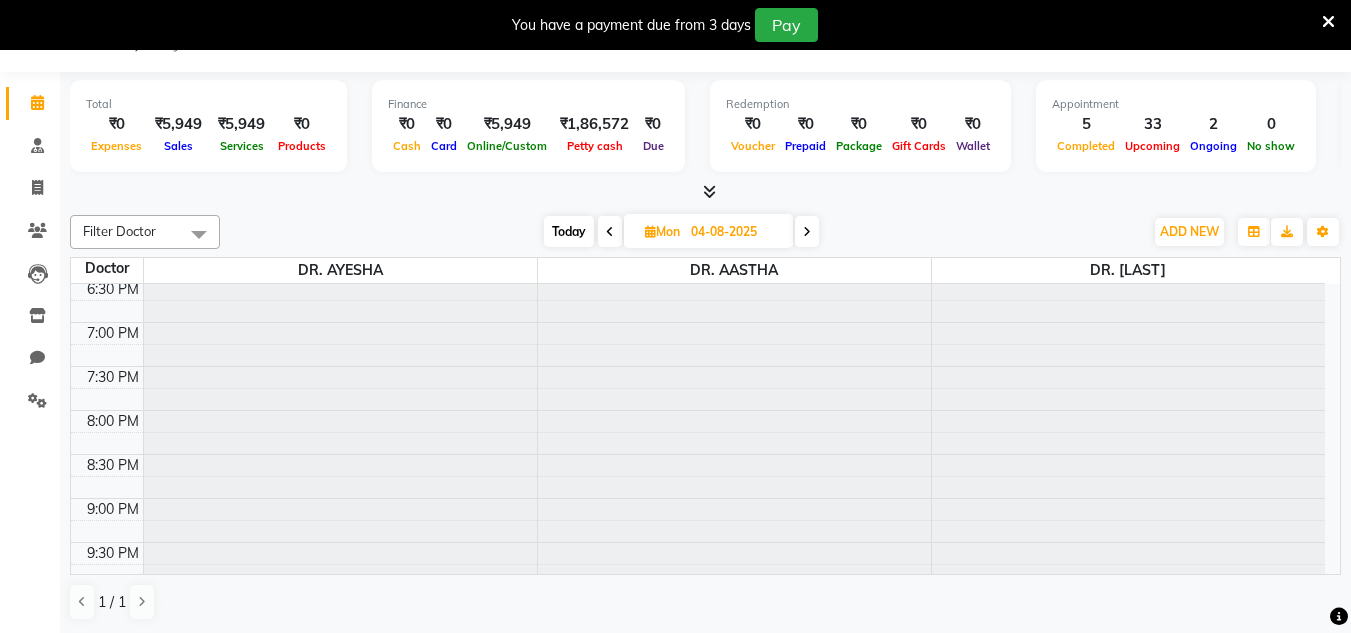 click at bounding box center [610, 231] 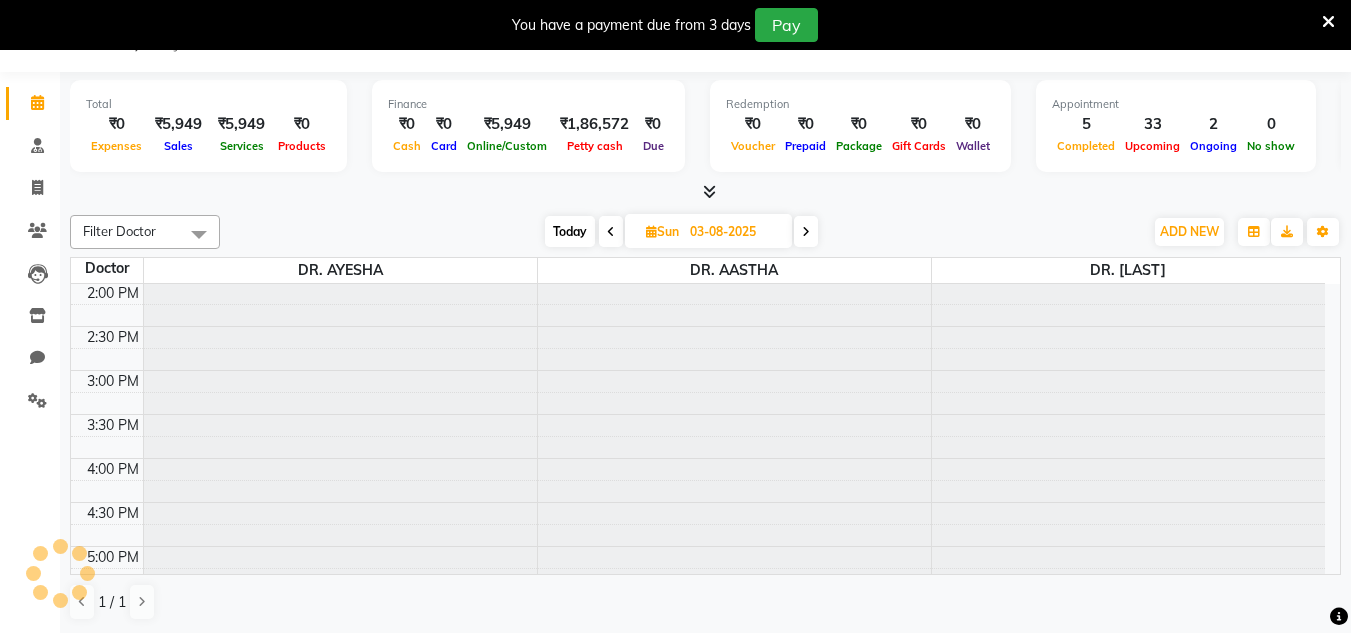click at bounding box center [611, 231] 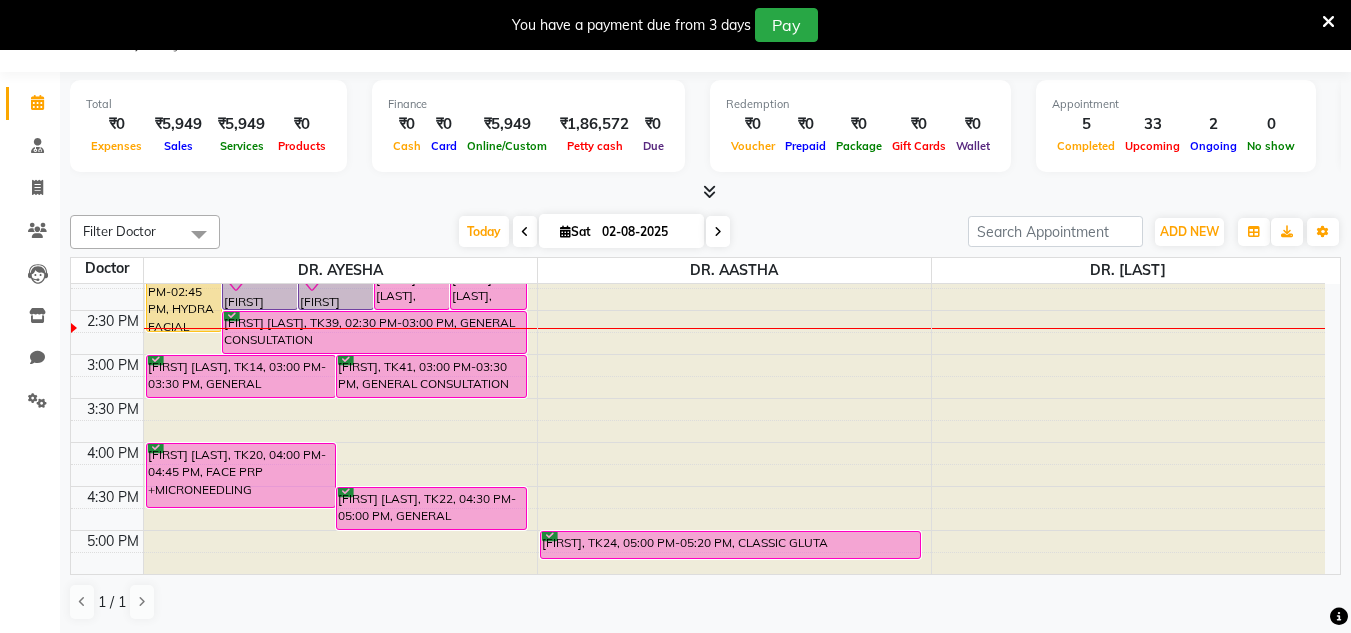 scroll, scrollTop: 529, scrollLeft: 0, axis: vertical 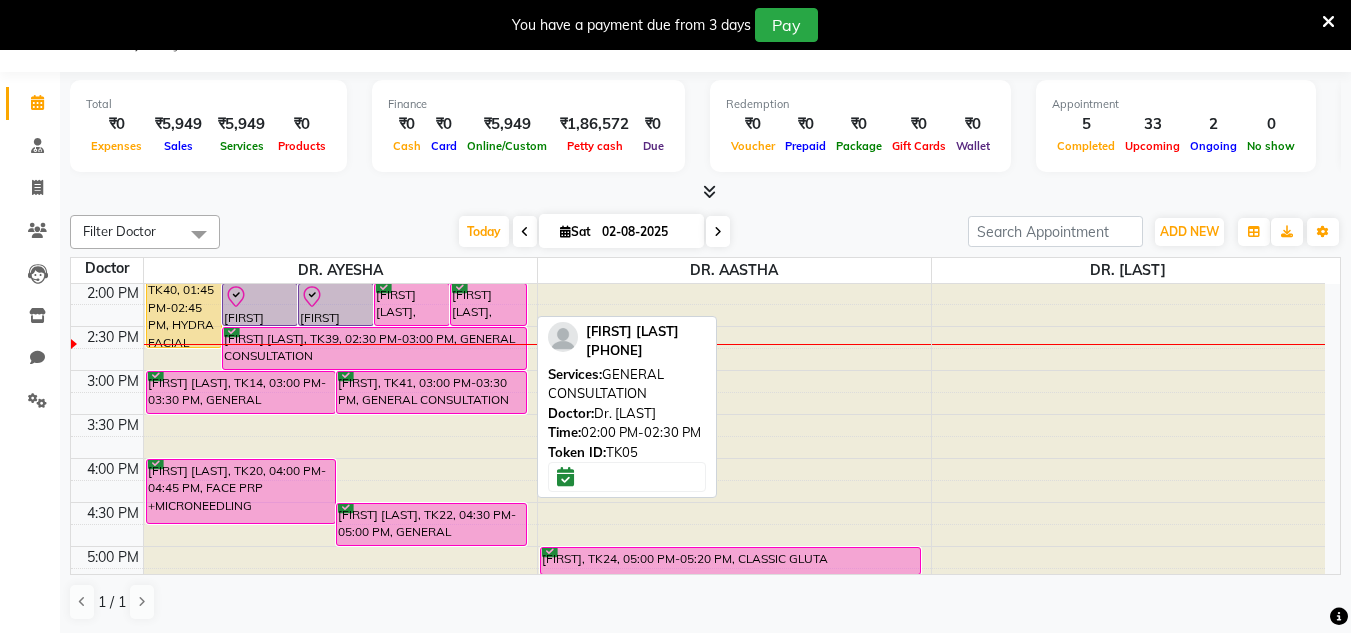 click on "[FIRST] [LAST], TK05, 02:00 PM-02:30 PM, GENERAL CONSULTATION" at bounding box center [488, 304] 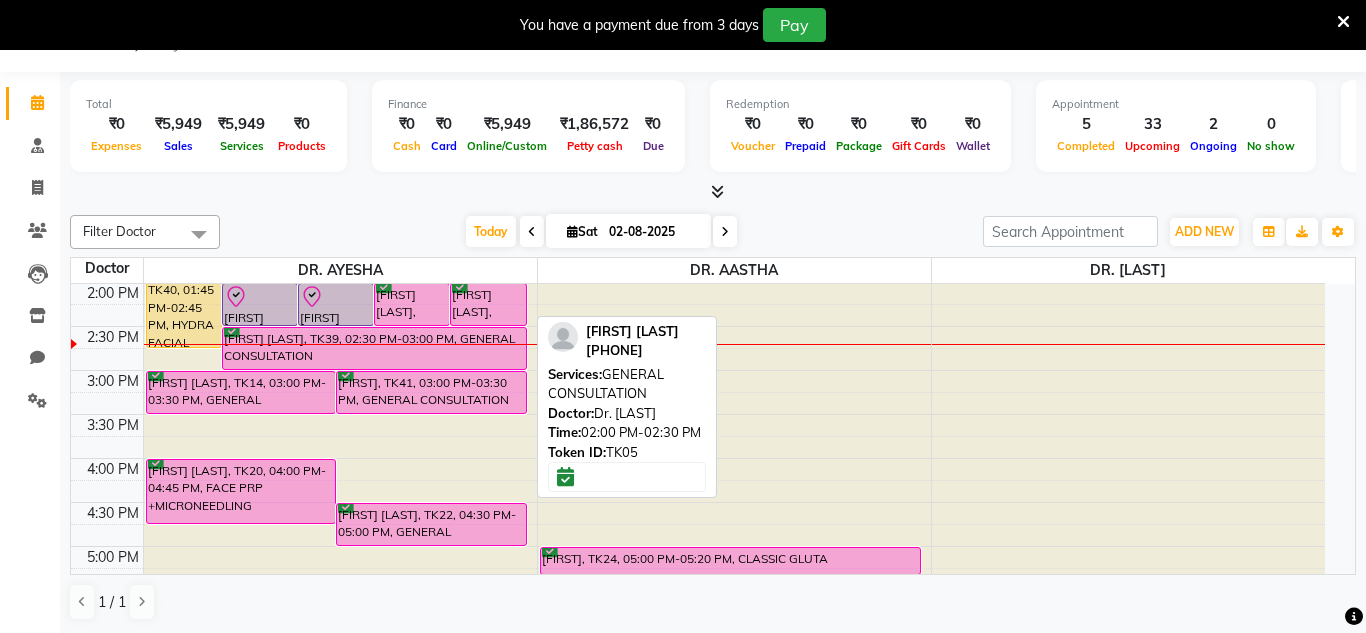 select on "6" 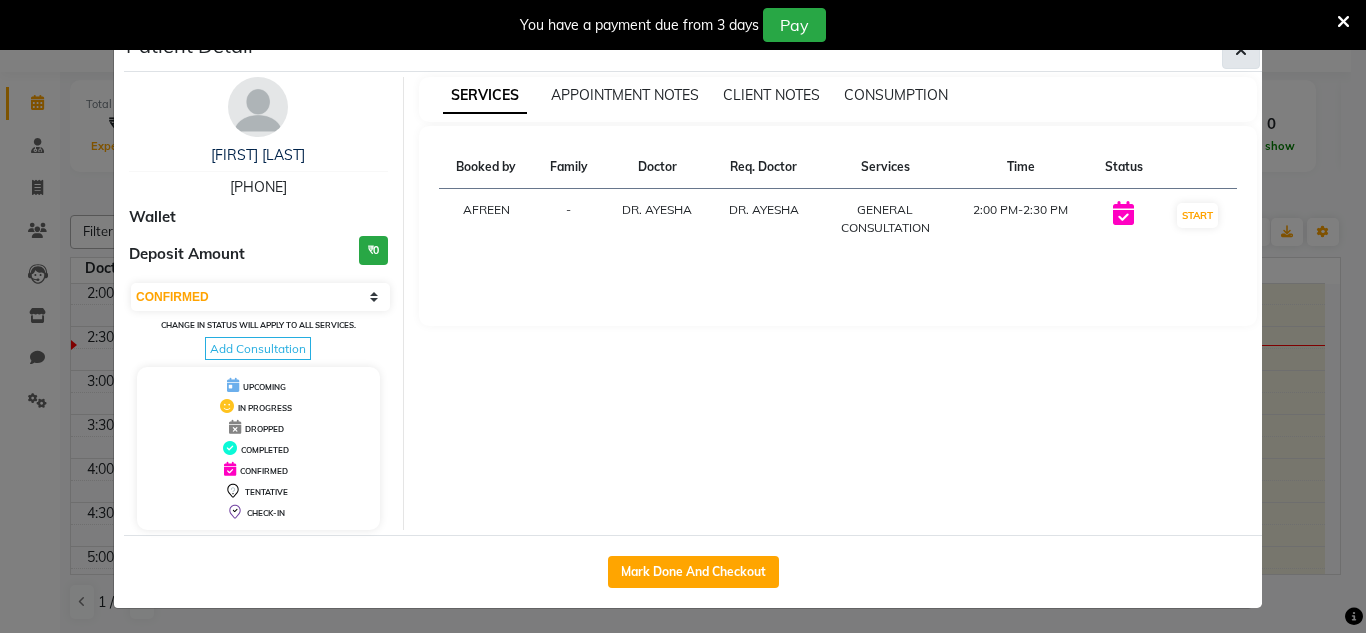 click 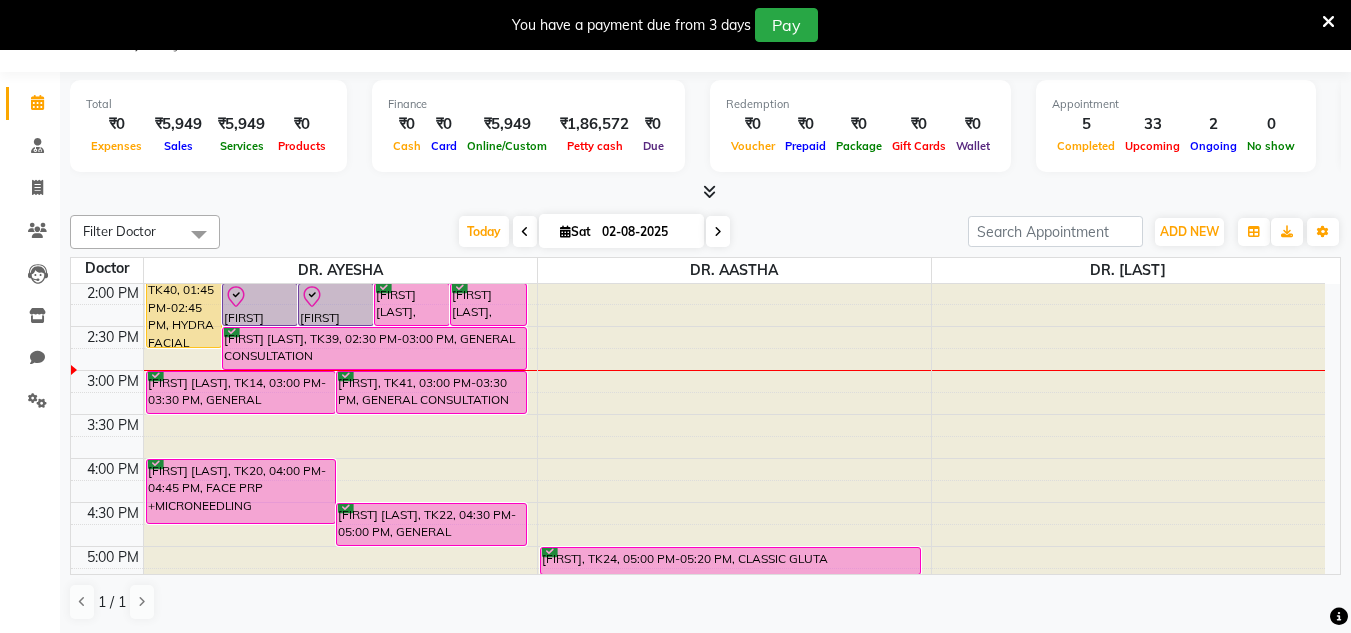 scroll, scrollTop: 0, scrollLeft: 0, axis: both 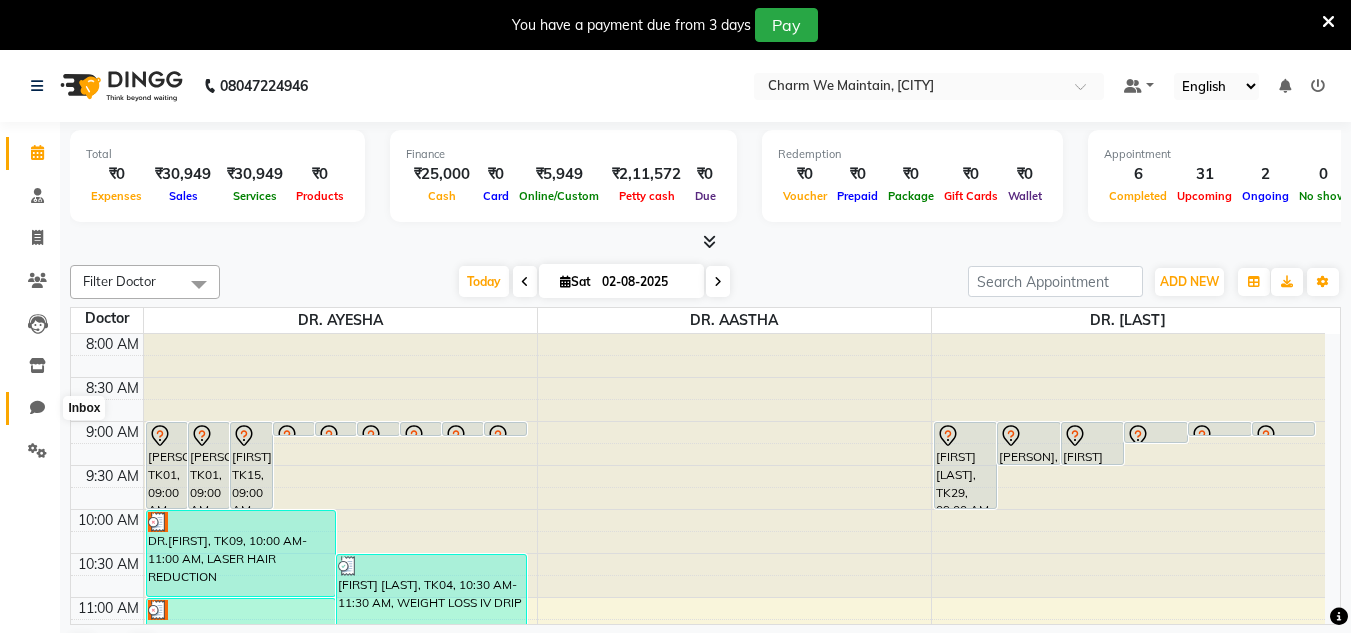 click 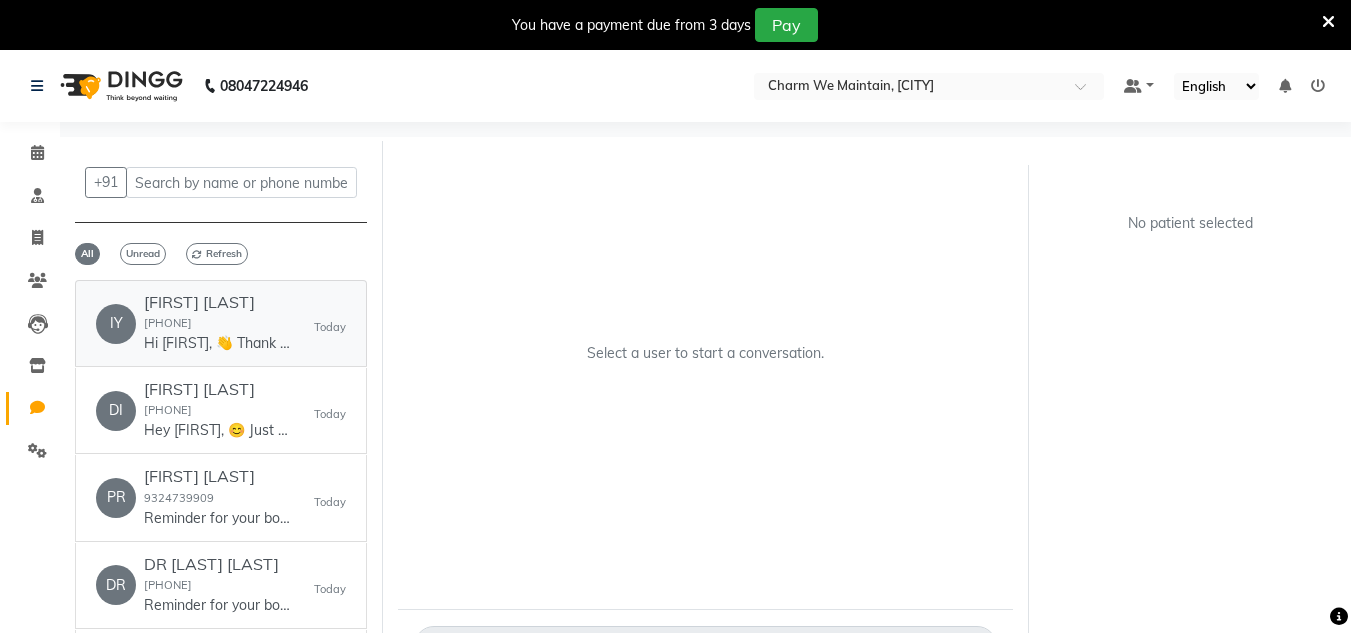 click on "IYANAH DARUWALA  9821114550  Hi IYANAH, 👋
Thank you for visiting Charm We Maintain! 🌟
💰 Bill Amount: 25000
🧾 Invoice Link: ww4.in/a?c=wHYyG4
We appreciate your business! Looking forward to seeing you again. 😊" 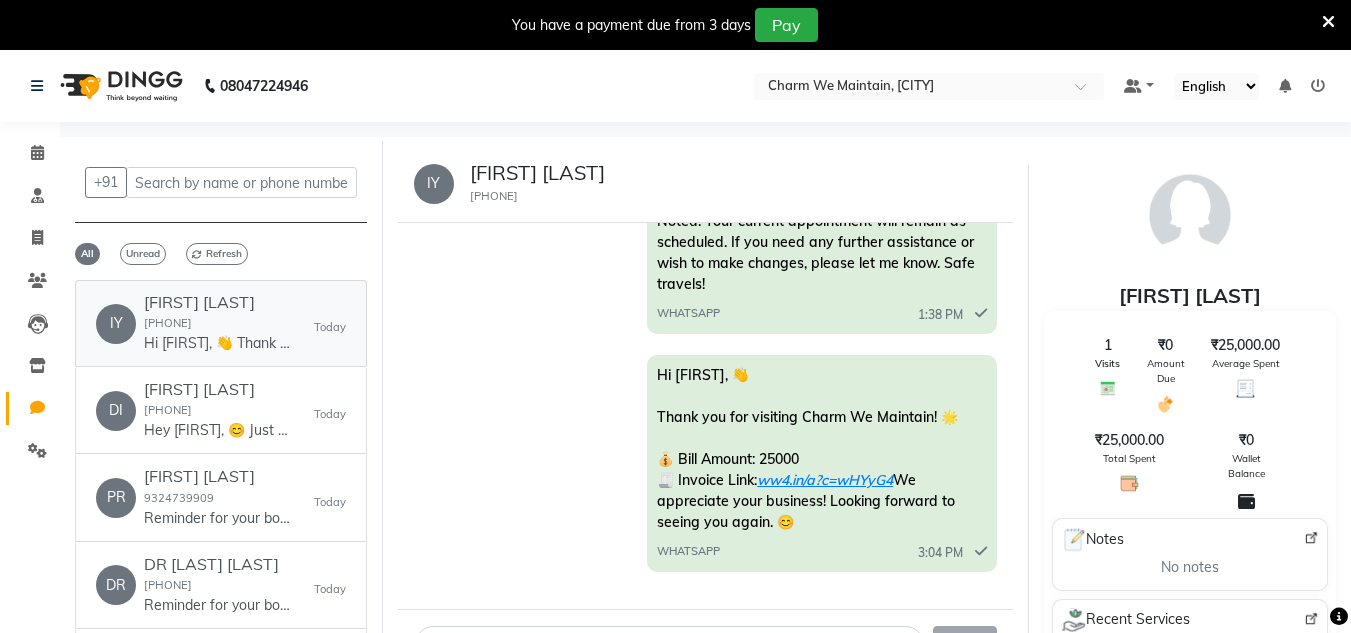 scroll, scrollTop: 773, scrollLeft: 0, axis: vertical 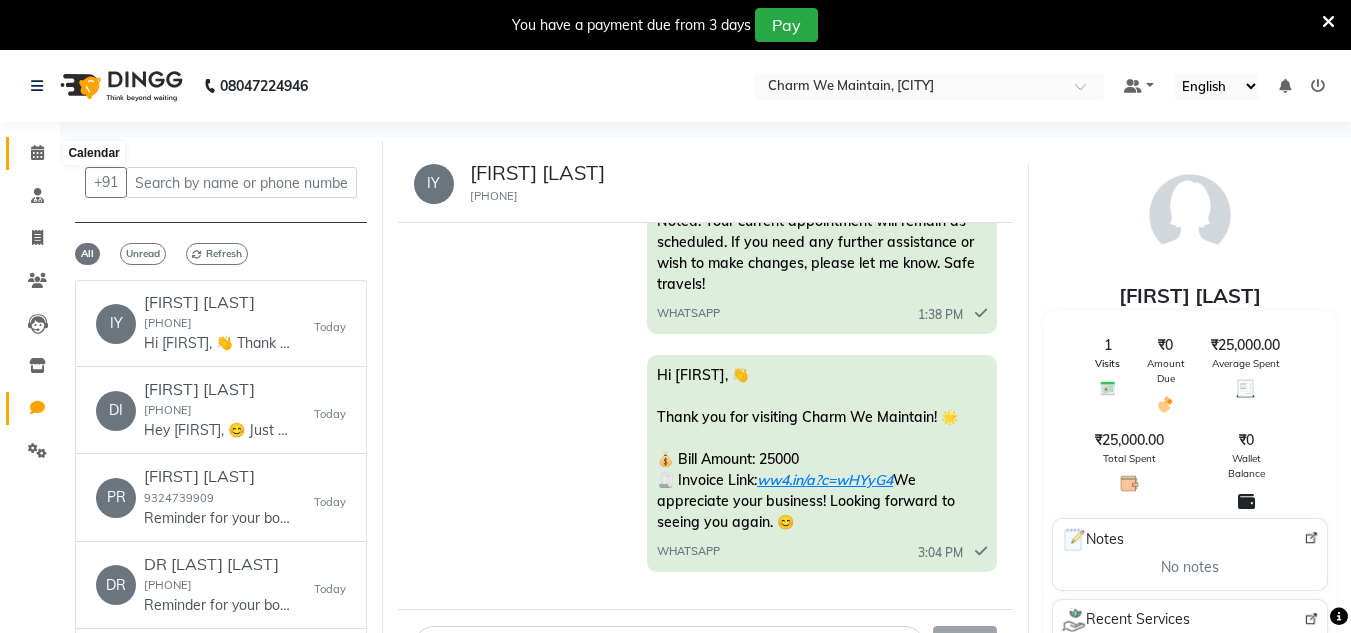 click 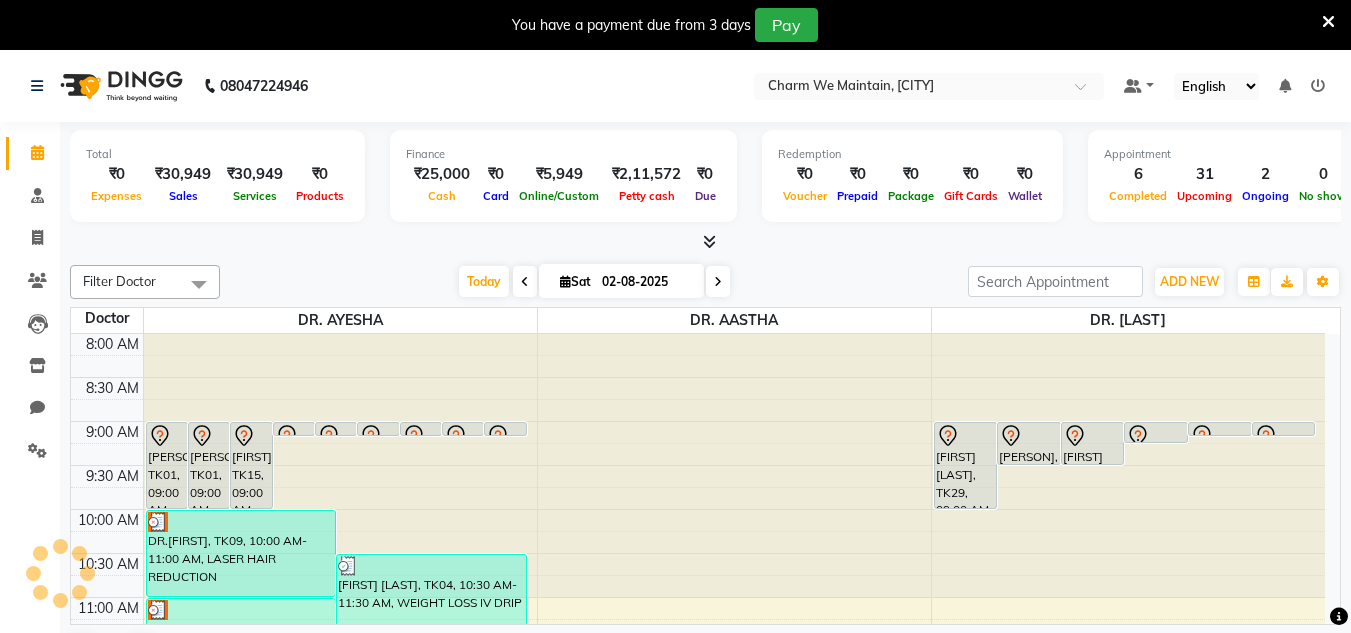 scroll, scrollTop: 617, scrollLeft: 0, axis: vertical 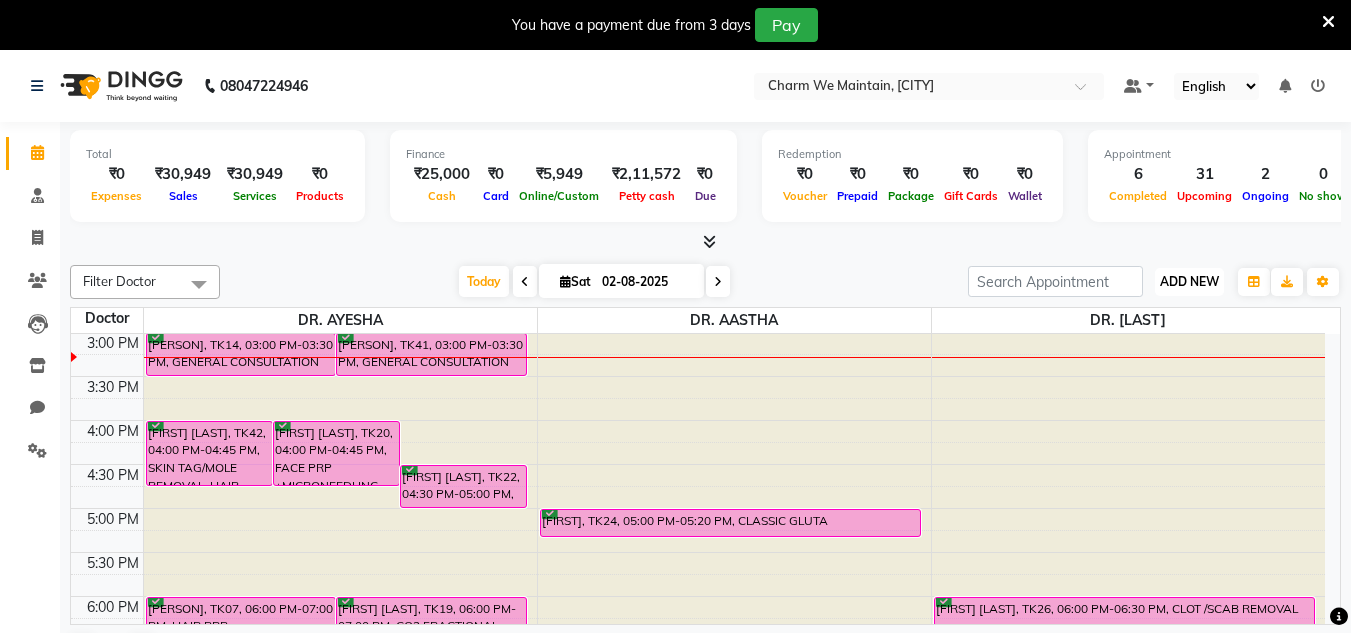 click on "ADD NEW" at bounding box center [1189, 281] 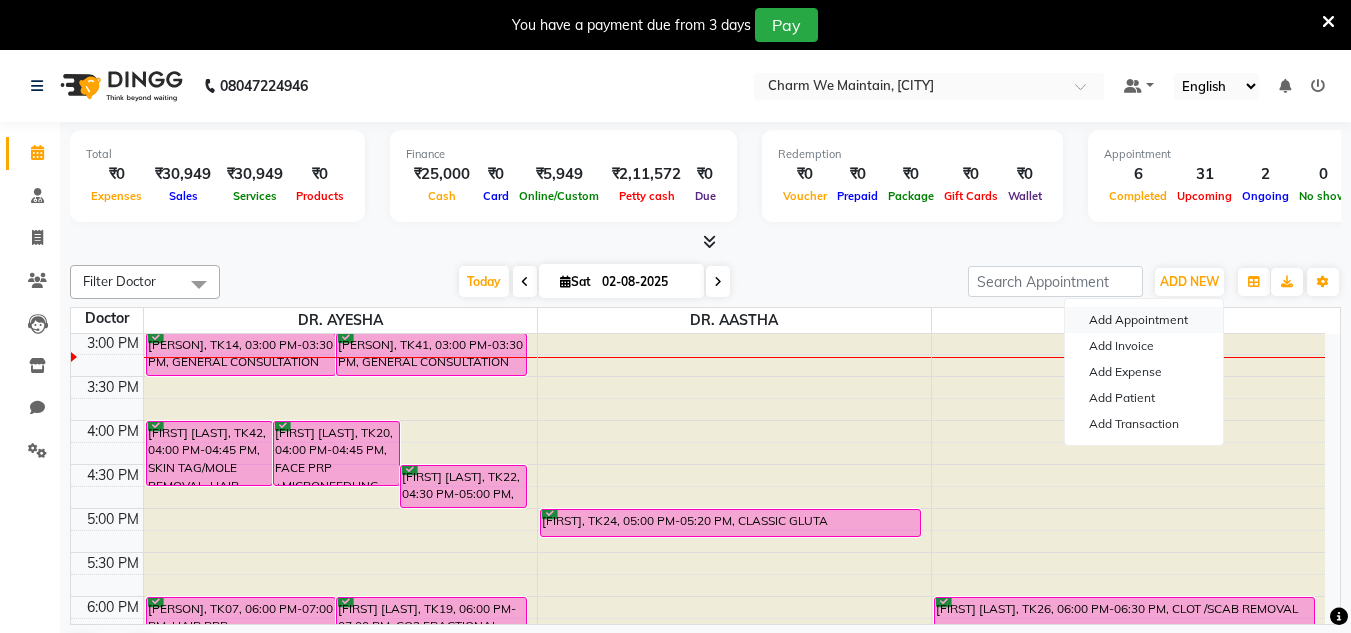click on "Add Appointment" at bounding box center (1144, 320) 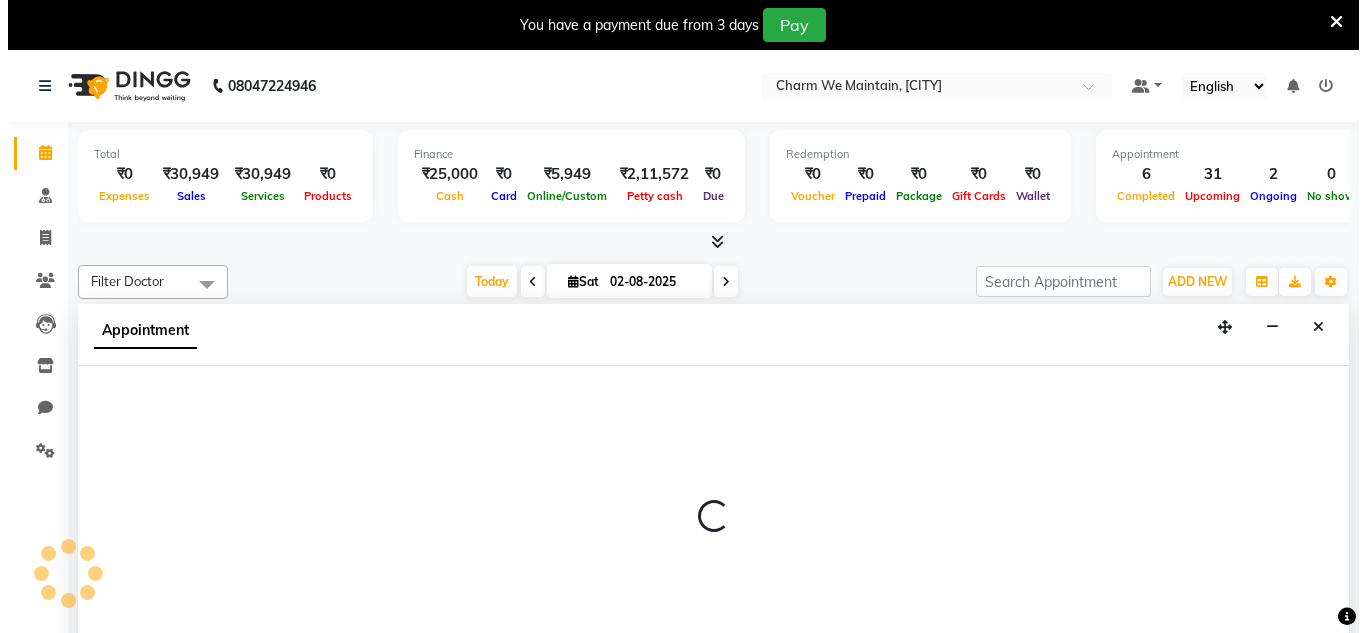 scroll, scrollTop: 51, scrollLeft: 0, axis: vertical 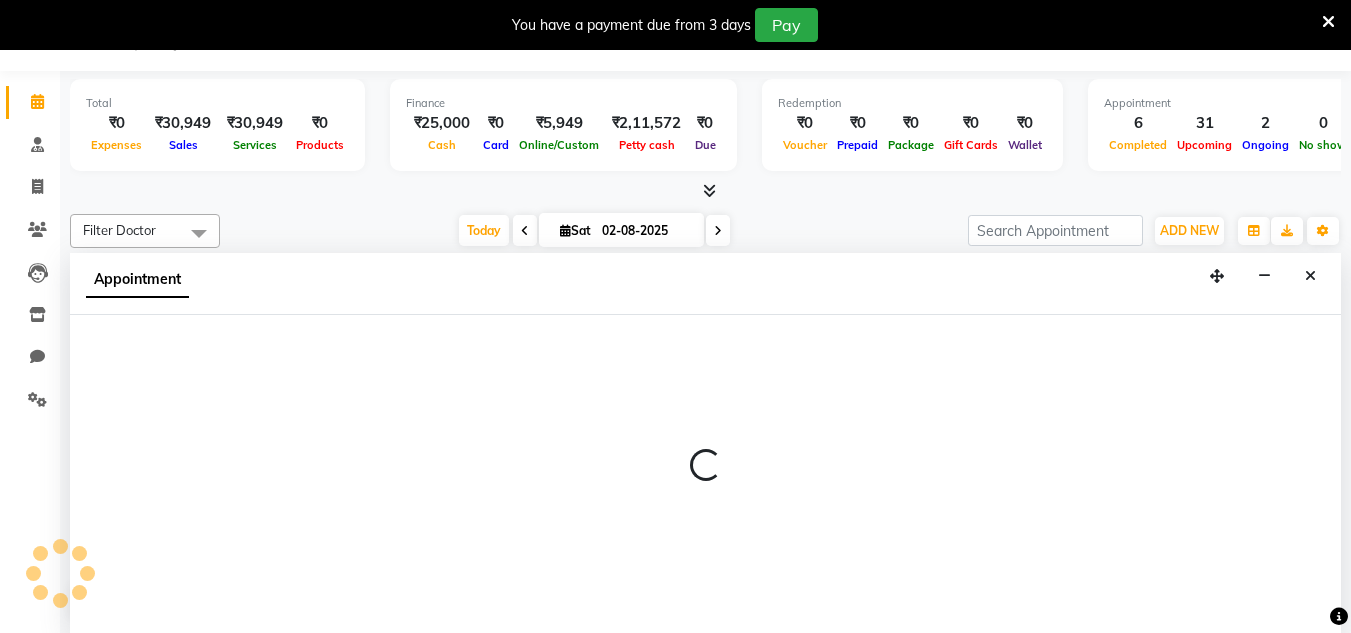 select on "tentative" 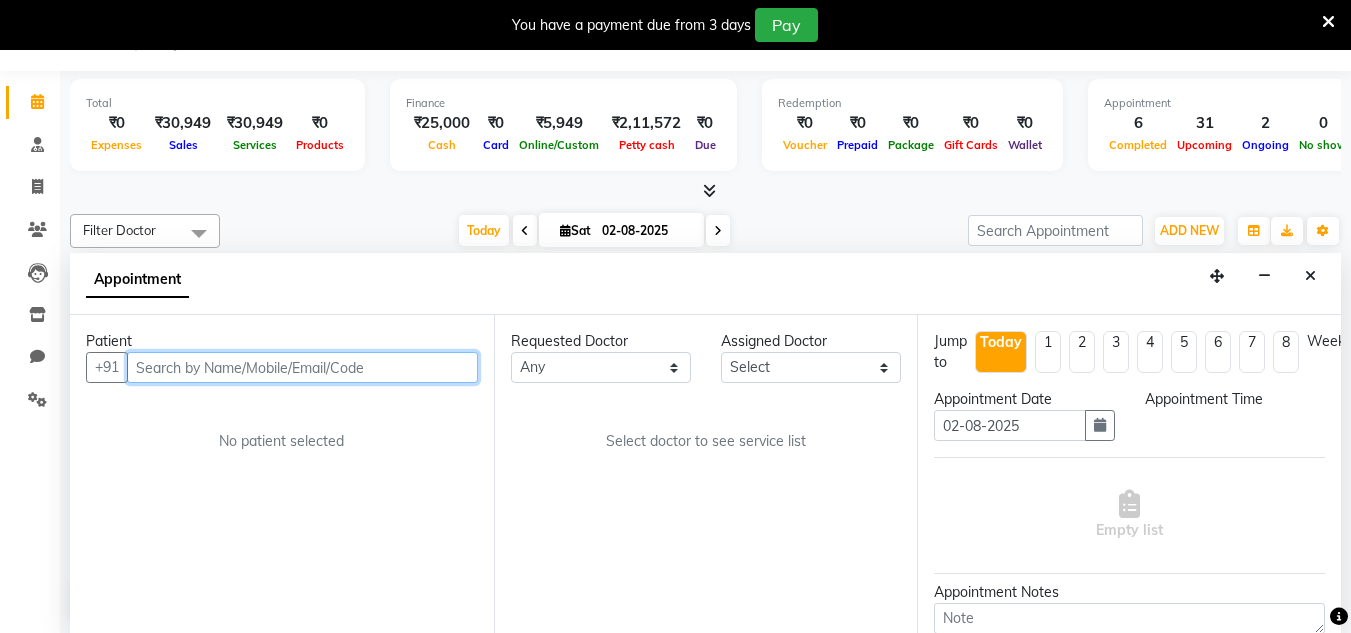 select on "540" 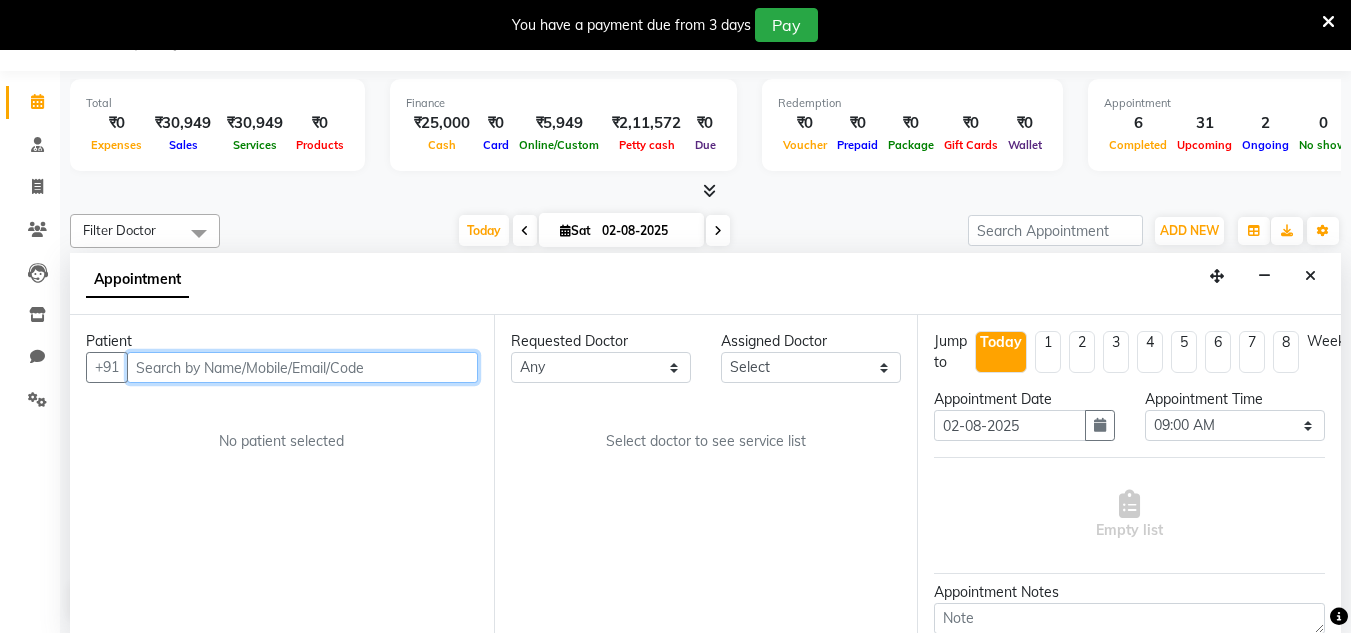 click at bounding box center (302, 367) 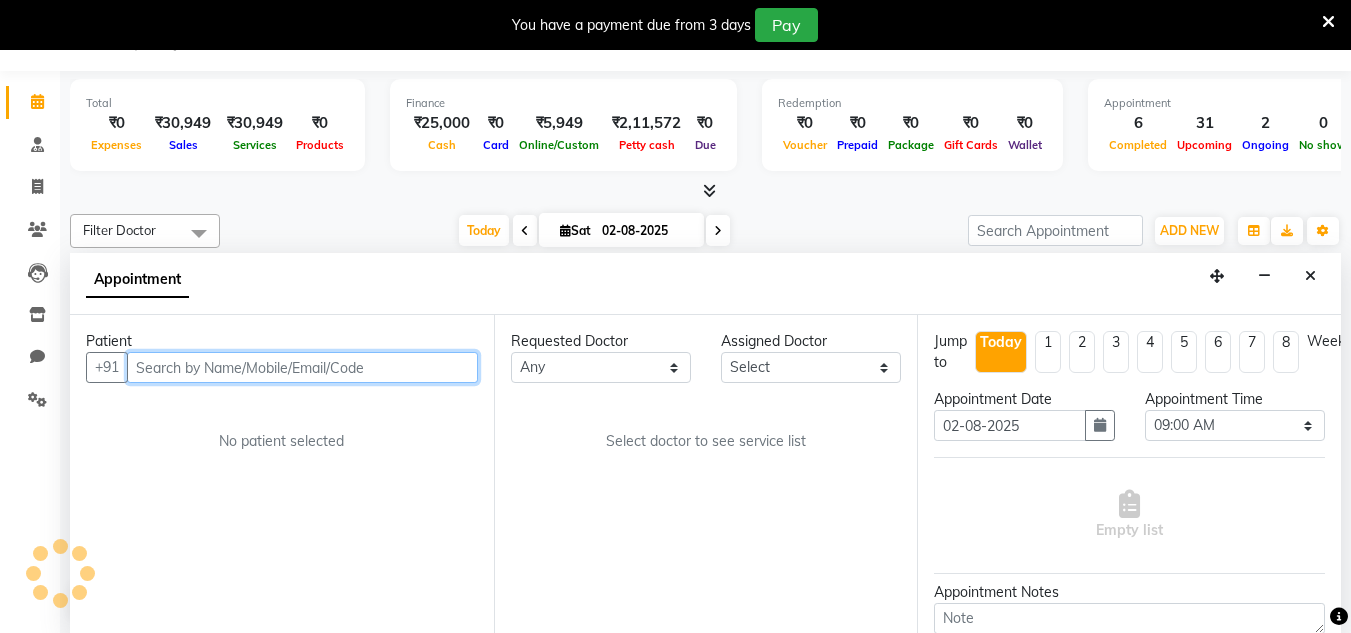 paste on "8447744112" 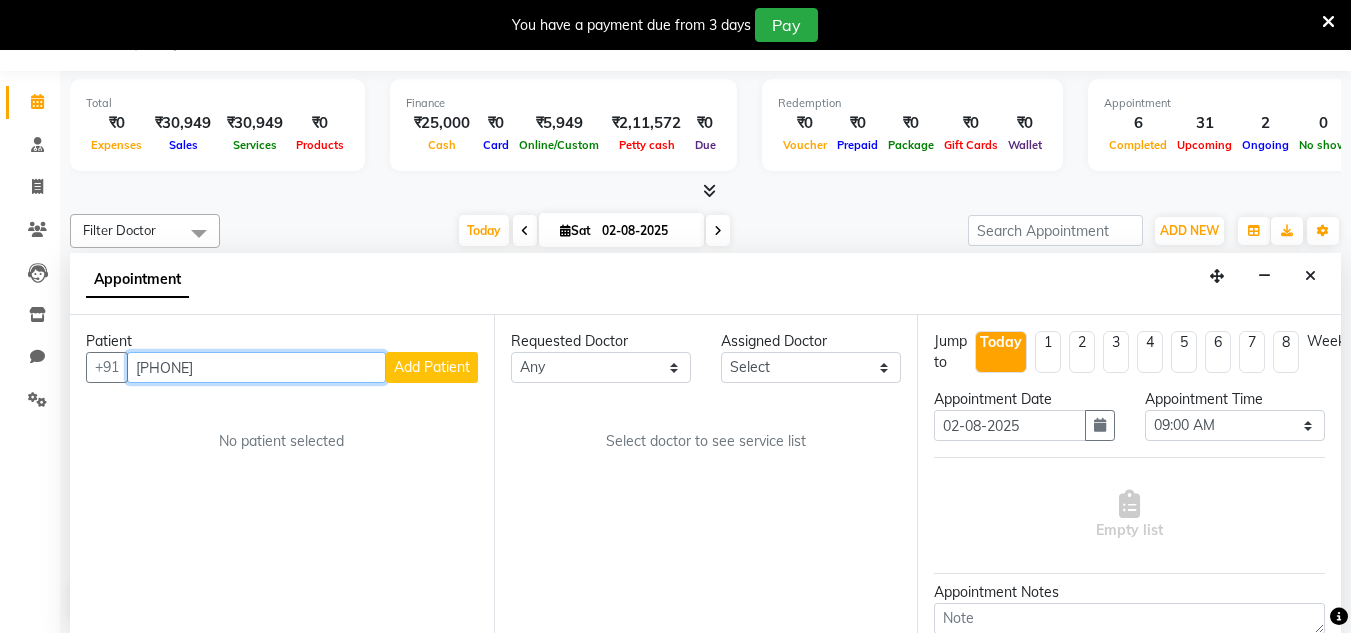 type on "8447744112" 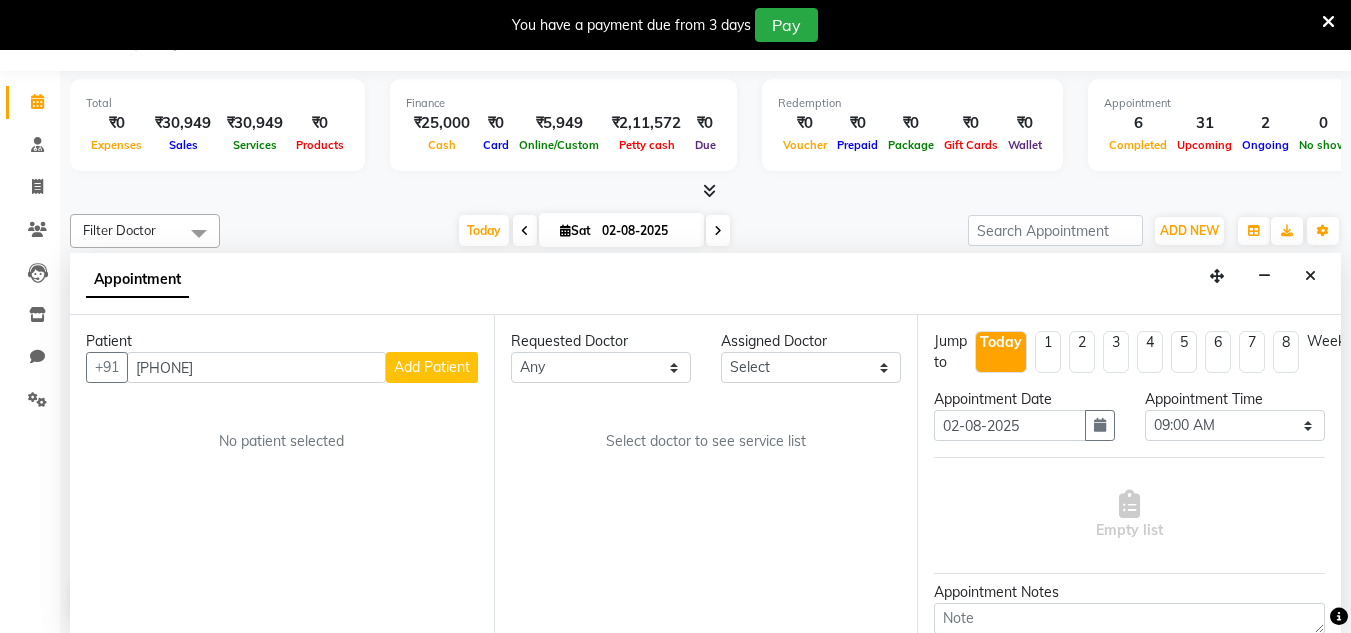 click on "Add Patient" at bounding box center (432, 367) 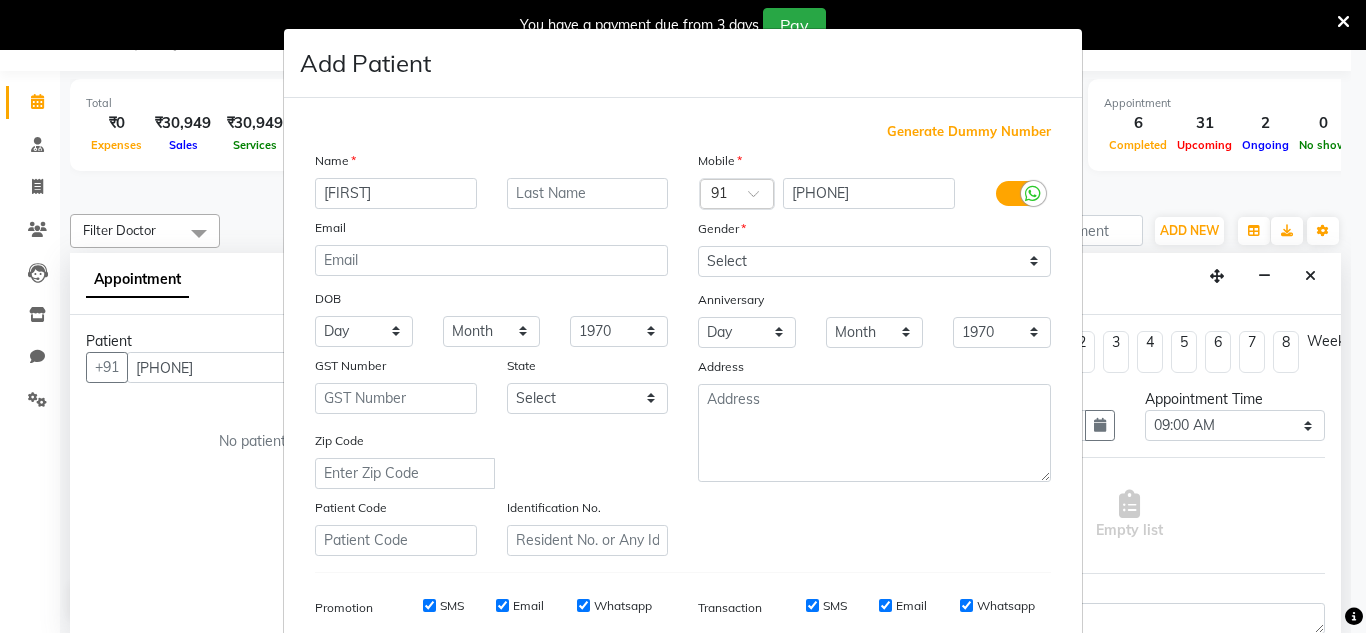 type on "DAKSH" 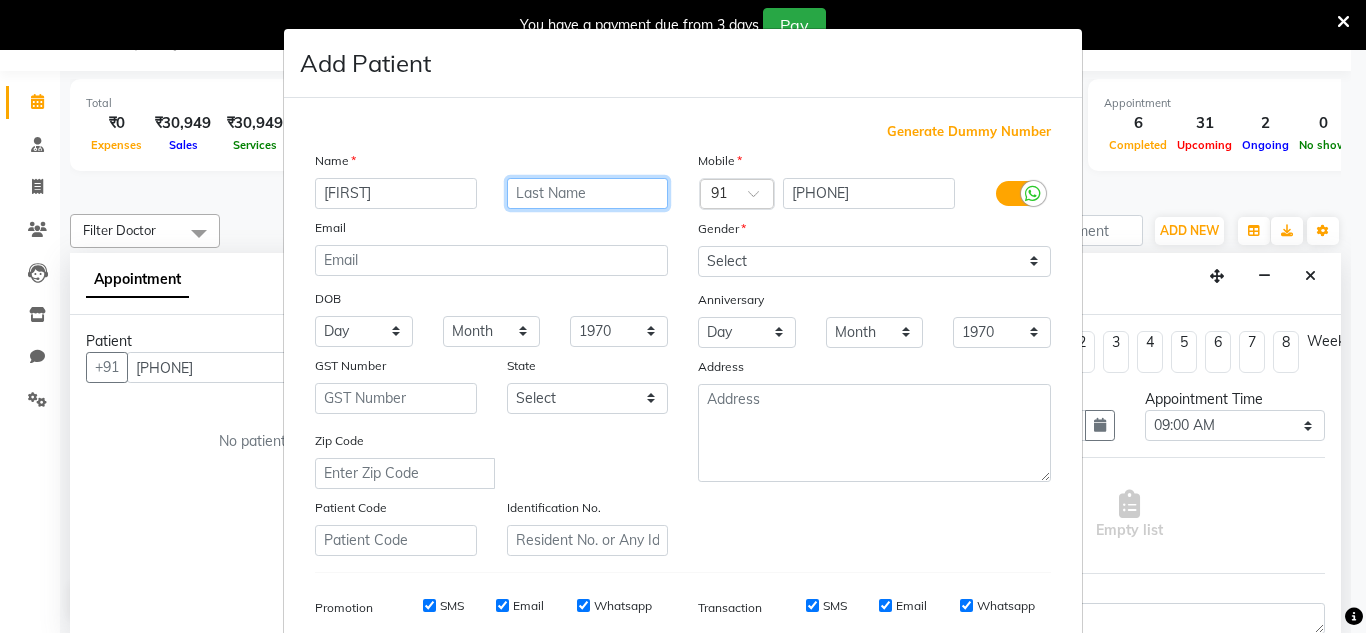 click at bounding box center [588, 193] 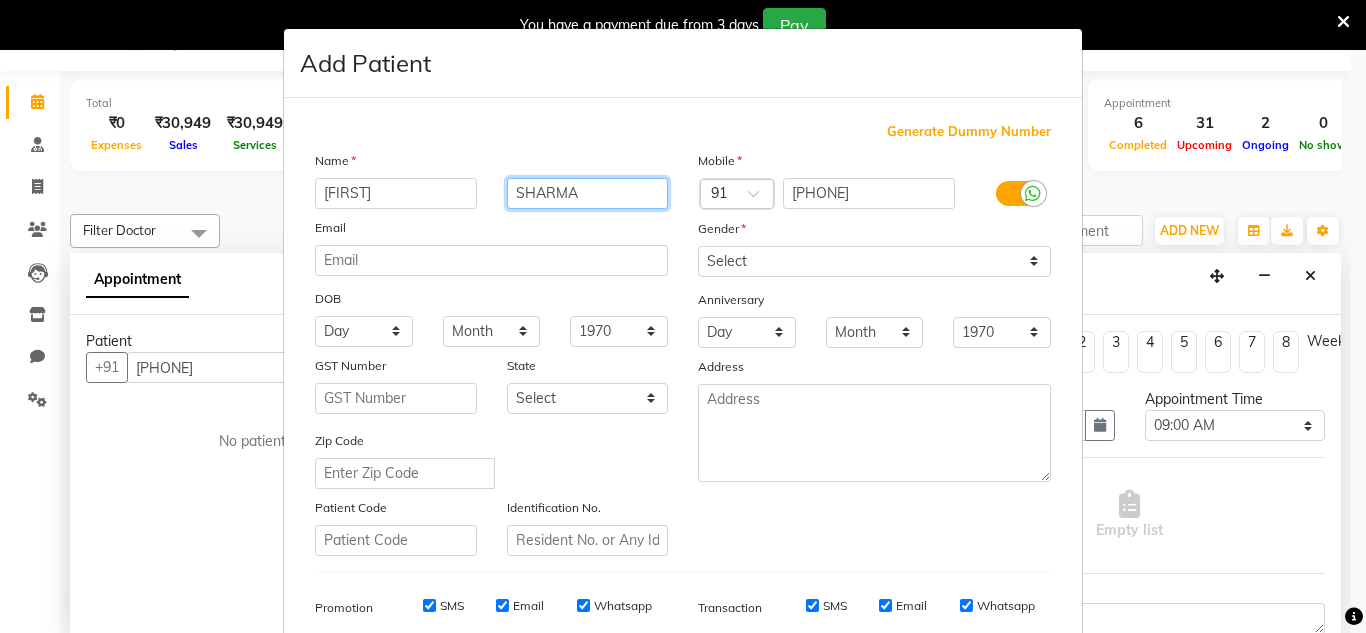 type on "SHARMA" 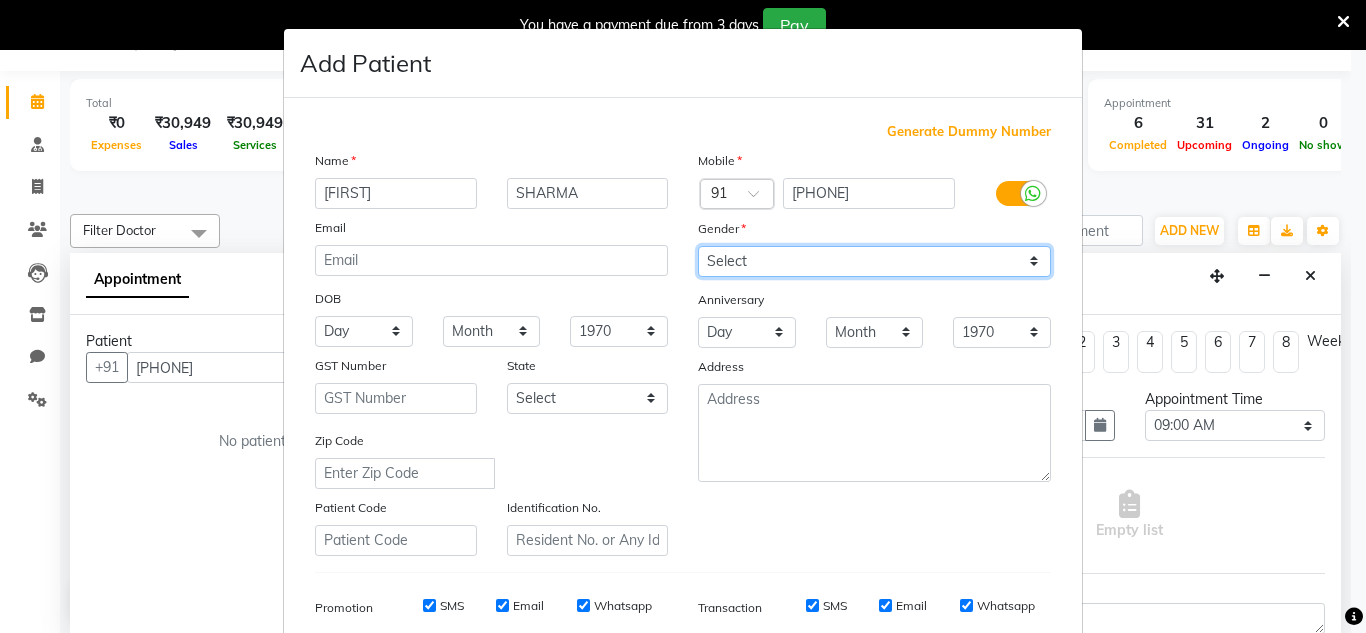click on "Select Male Female Other Prefer Not To Say" at bounding box center (874, 261) 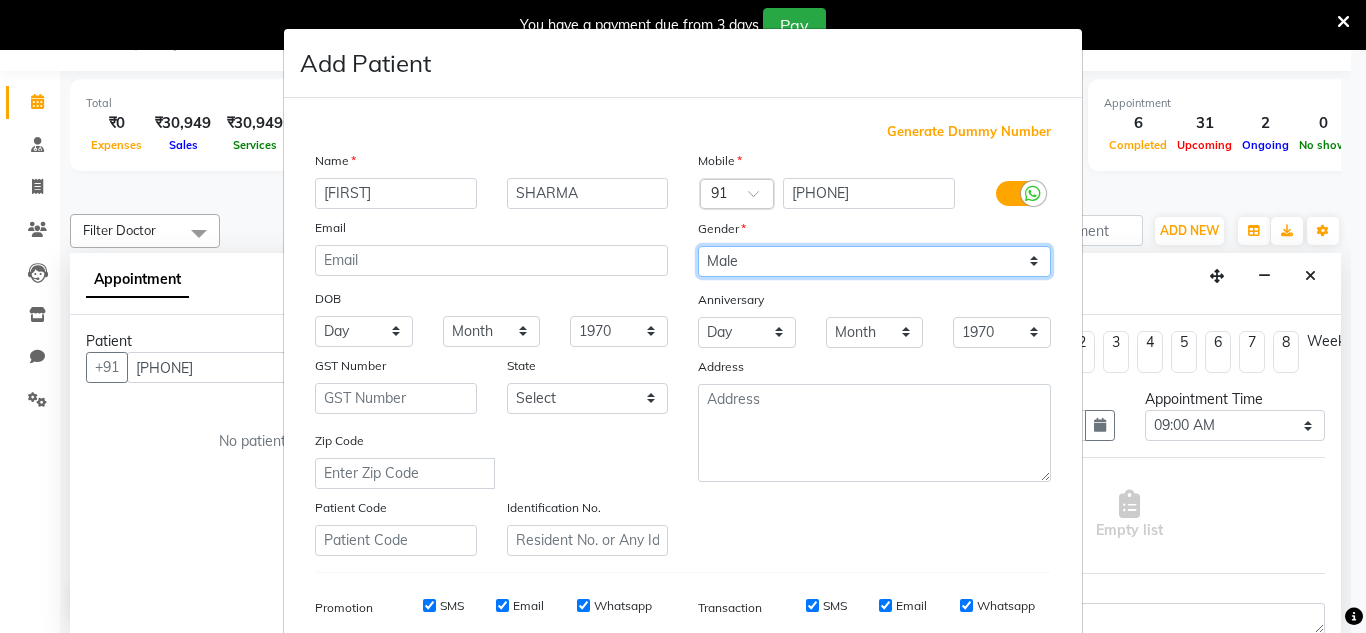 click on "Select Male Female Other Prefer Not To Say" at bounding box center (874, 261) 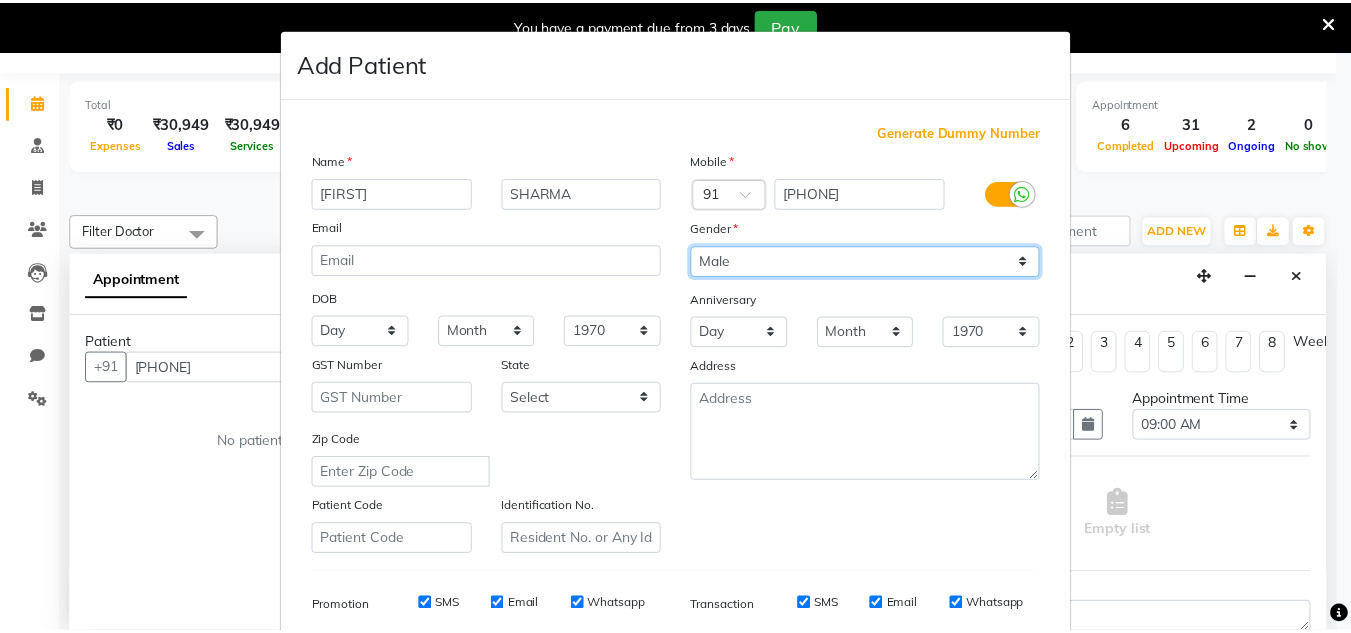 scroll, scrollTop: 290, scrollLeft: 0, axis: vertical 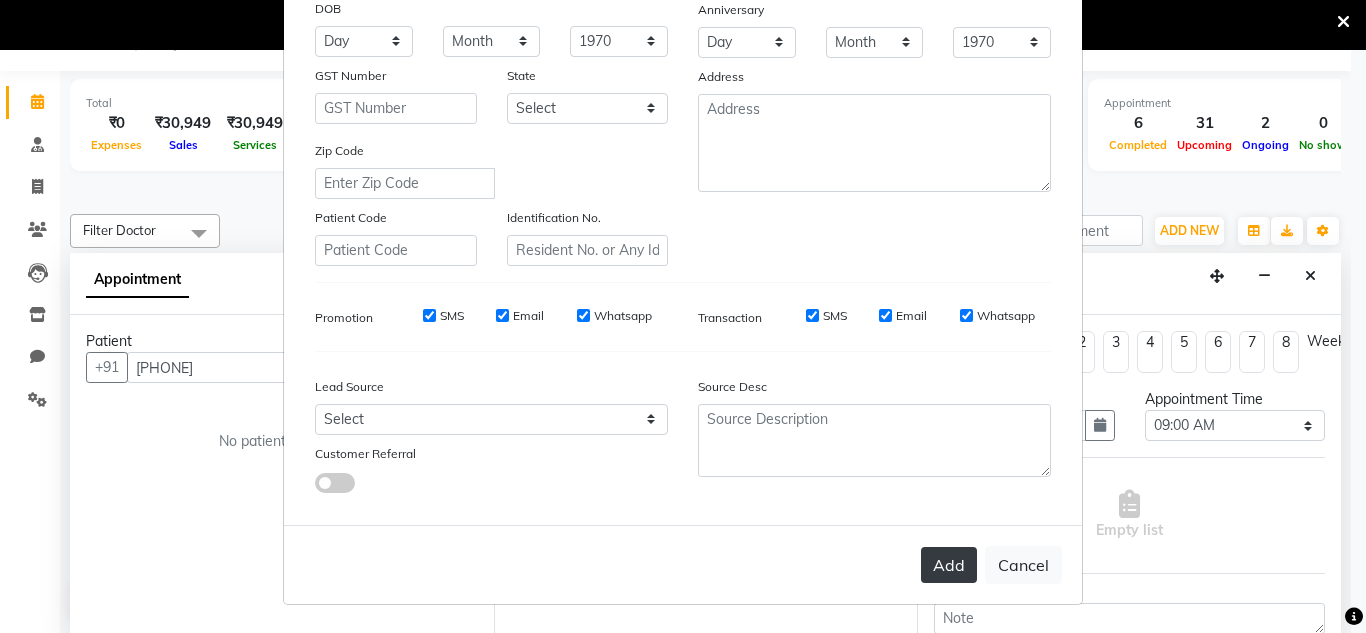 click on "Add" at bounding box center (949, 565) 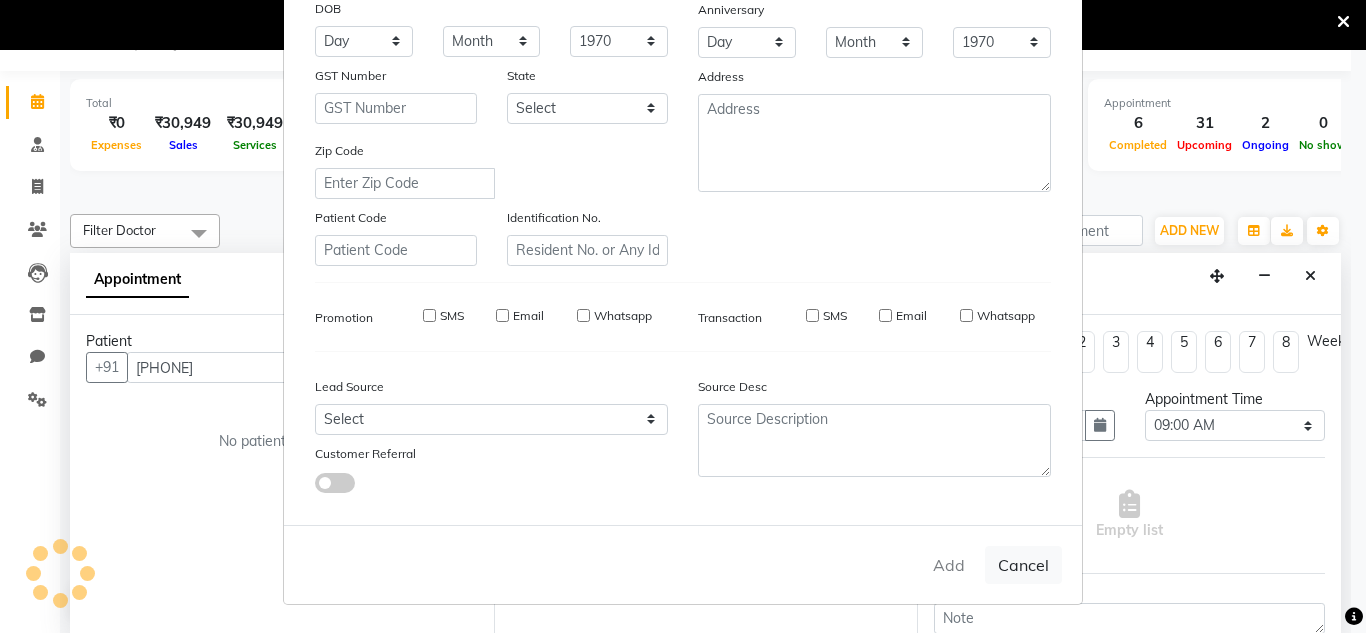 type 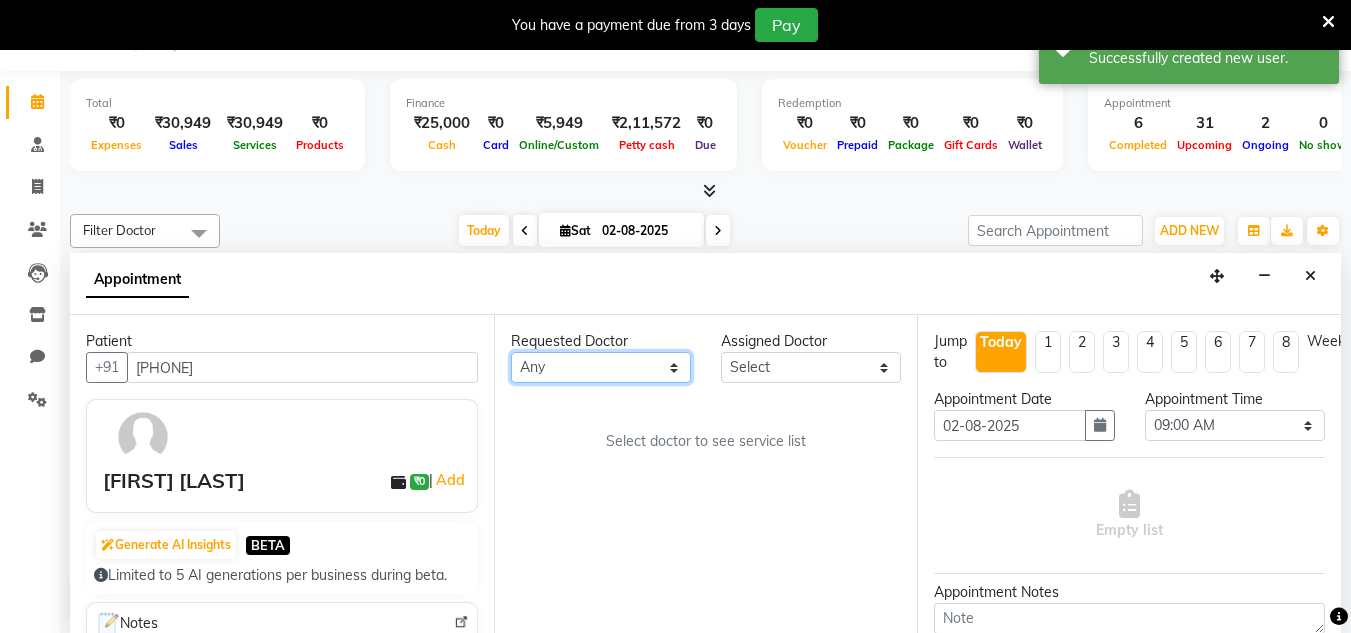drag, startPoint x: 630, startPoint y: 369, endPoint x: 629, endPoint y: 382, distance: 13.038404 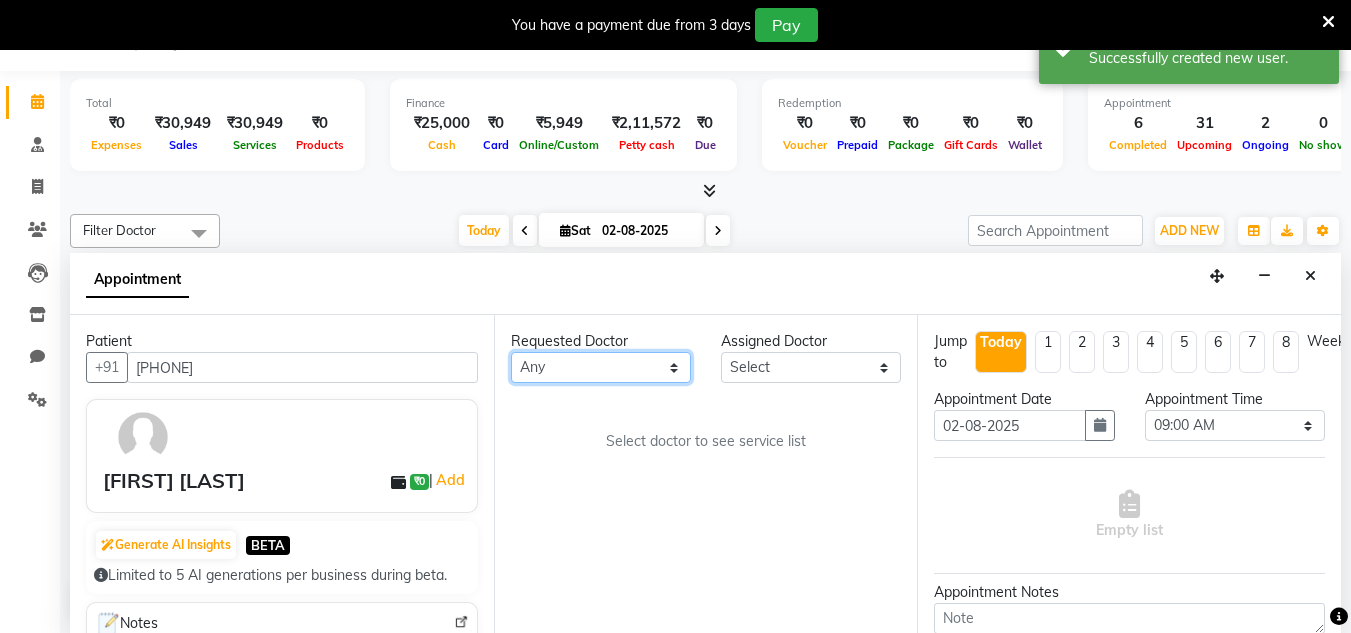 click on "Any DR. AASTHA	 DR. AYESHA	 DR. HIRALBEN" at bounding box center (601, 367) 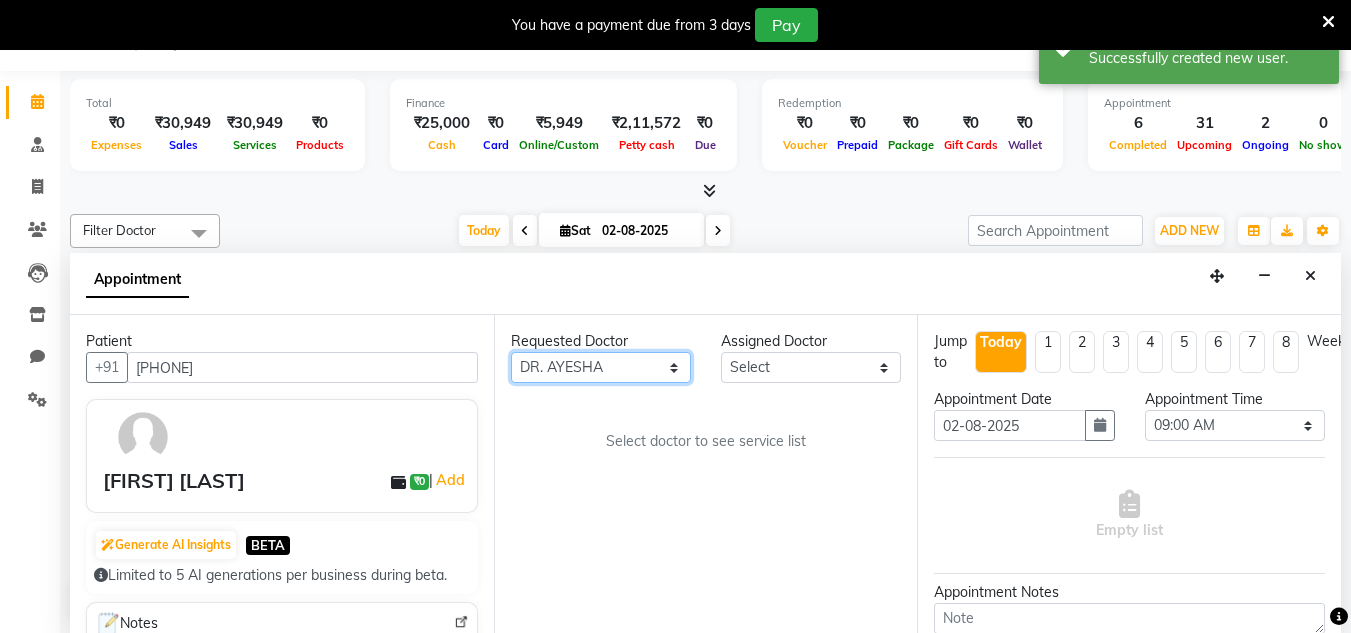click on "Any DR. AASTHA	 DR. AYESHA	 DR. HIRALBEN" at bounding box center (601, 367) 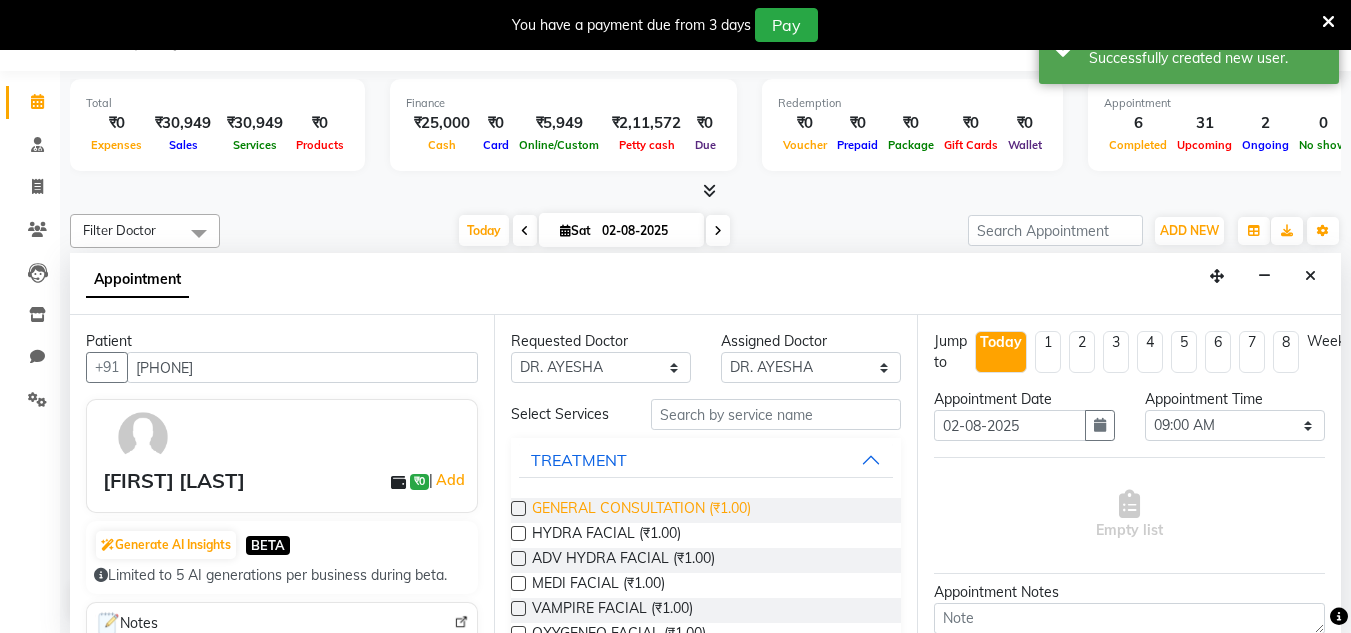click on "GENERAL CONSULTATION (₹1.00)" at bounding box center (641, 510) 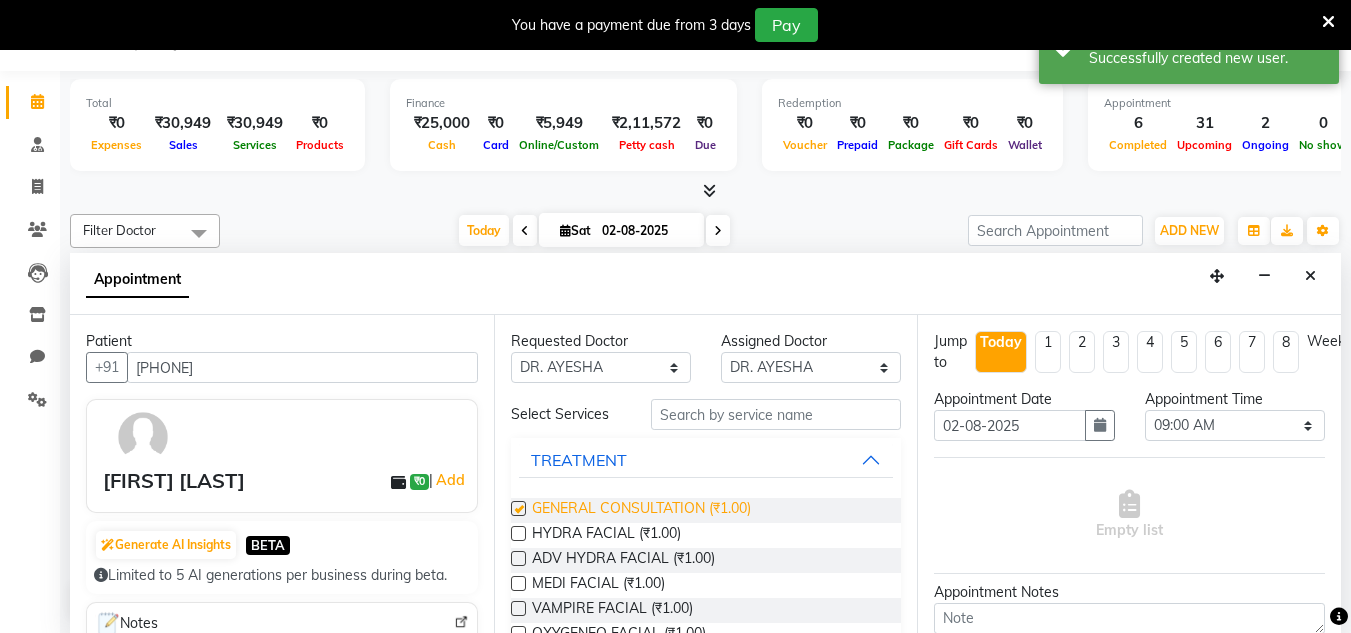 checkbox on "false" 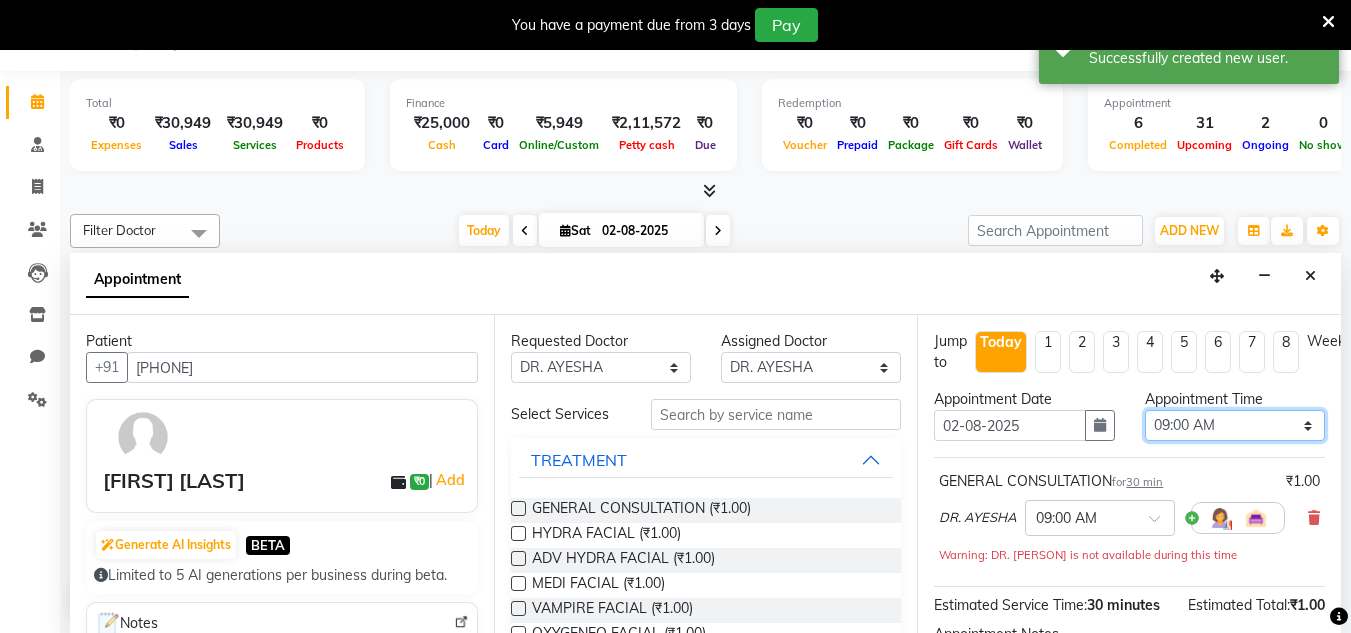 click on "Select 09:00 AM 09:15 AM 09:30 AM 09:45 AM 10:00 AM 10:15 AM 10:30 AM 10:45 AM 11:00 AM 11:15 AM 11:30 AM 11:45 AM 12:00 PM 12:15 PM 12:30 PM 12:45 PM 01:00 PM 01:15 PM 01:30 PM 01:45 PM 02:00 PM 02:15 PM 02:30 PM 02:45 PM 03:00 PM 03:15 PM 03:30 PM 03:45 PM 04:00 PM 04:15 PM 04:30 PM 04:45 PM 05:00 PM 05:15 PM 05:30 PM 05:45 PM 06:00 PM 06:15 PM 06:30 PM 06:45 PM 07:00 PM 07:15 PM 07:30 PM 07:45 PM 08:00 PM 08:15 PM 08:30 PM 08:45 PM 09:00 PM 09:15 PM 09:30 PM 09:45 PM 10:00 PM" at bounding box center (1235, 425) 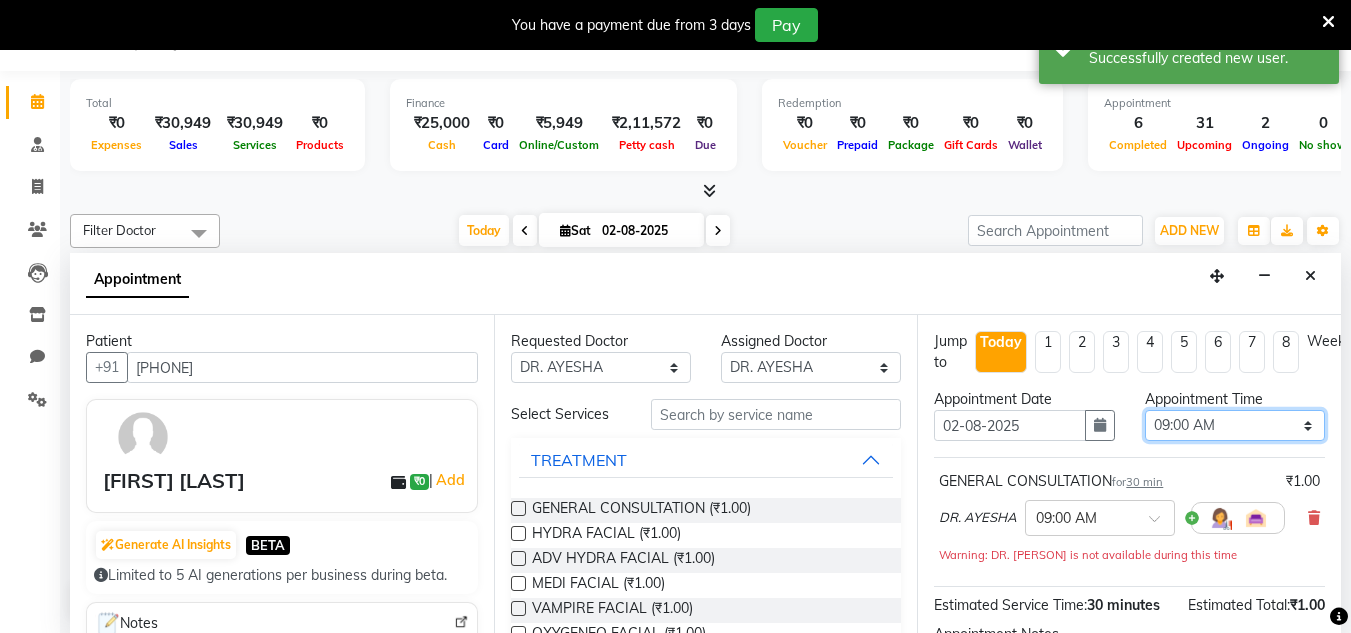 select on "960" 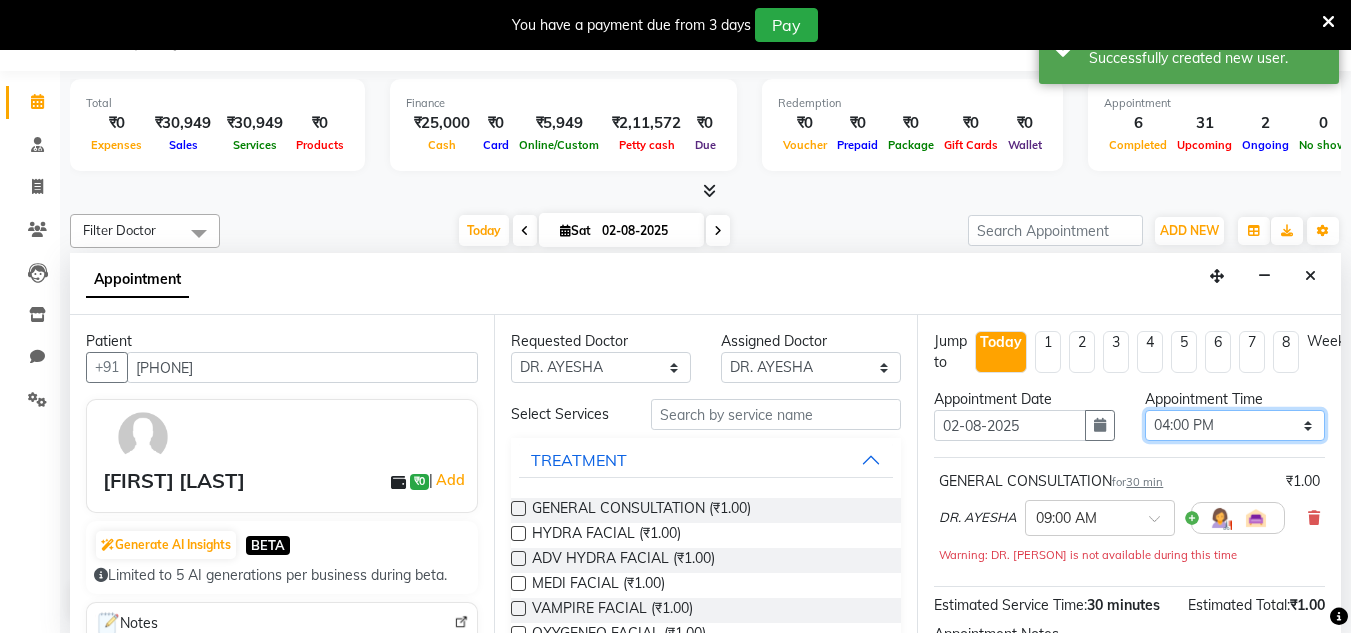 click on "Select 09:00 AM 09:15 AM 09:30 AM 09:45 AM 10:00 AM 10:15 AM 10:30 AM 10:45 AM 11:00 AM 11:15 AM 11:30 AM 11:45 AM 12:00 PM 12:15 PM 12:30 PM 12:45 PM 01:00 PM 01:15 PM 01:30 PM 01:45 PM 02:00 PM 02:15 PM 02:30 PM 02:45 PM 03:00 PM 03:15 PM 03:30 PM 03:45 PM 04:00 PM 04:15 PM 04:30 PM 04:45 PM 05:00 PM 05:15 PM 05:30 PM 05:45 PM 06:00 PM 06:15 PM 06:30 PM 06:45 PM 07:00 PM 07:15 PM 07:30 PM 07:45 PM 08:00 PM 08:15 PM 08:30 PM 08:45 PM 09:00 PM 09:15 PM 09:30 PM 09:45 PM 10:00 PM" at bounding box center [1235, 425] 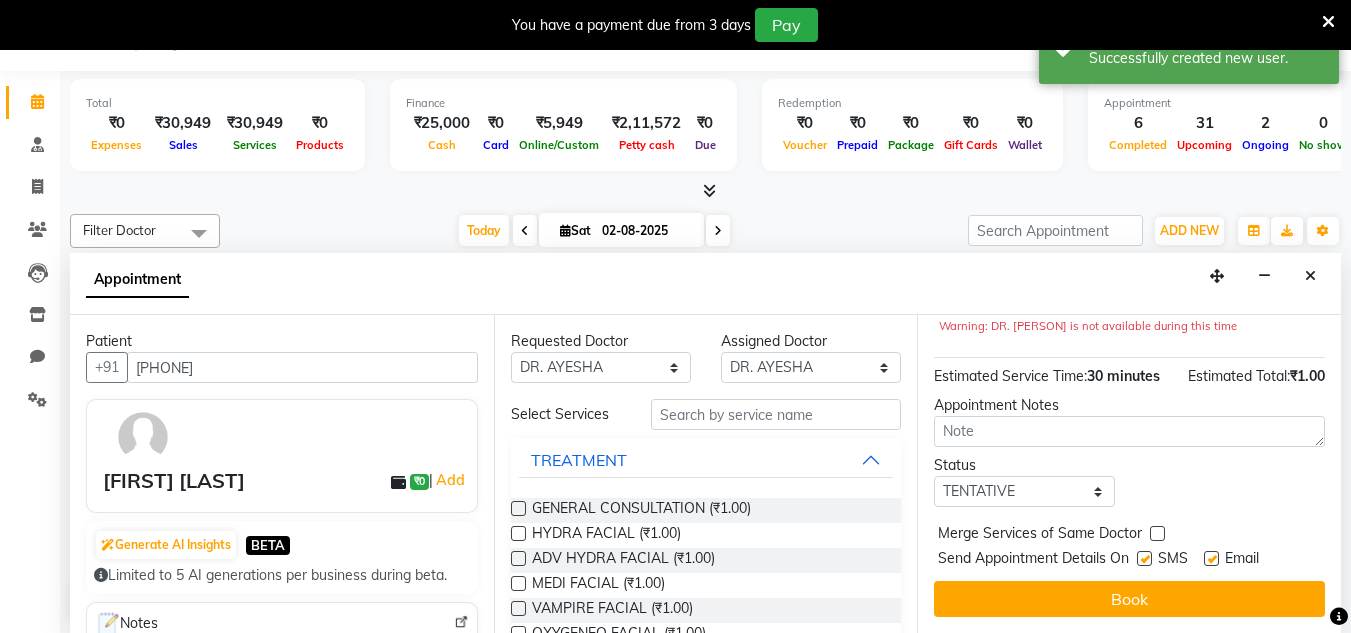 scroll, scrollTop: 265, scrollLeft: 0, axis: vertical 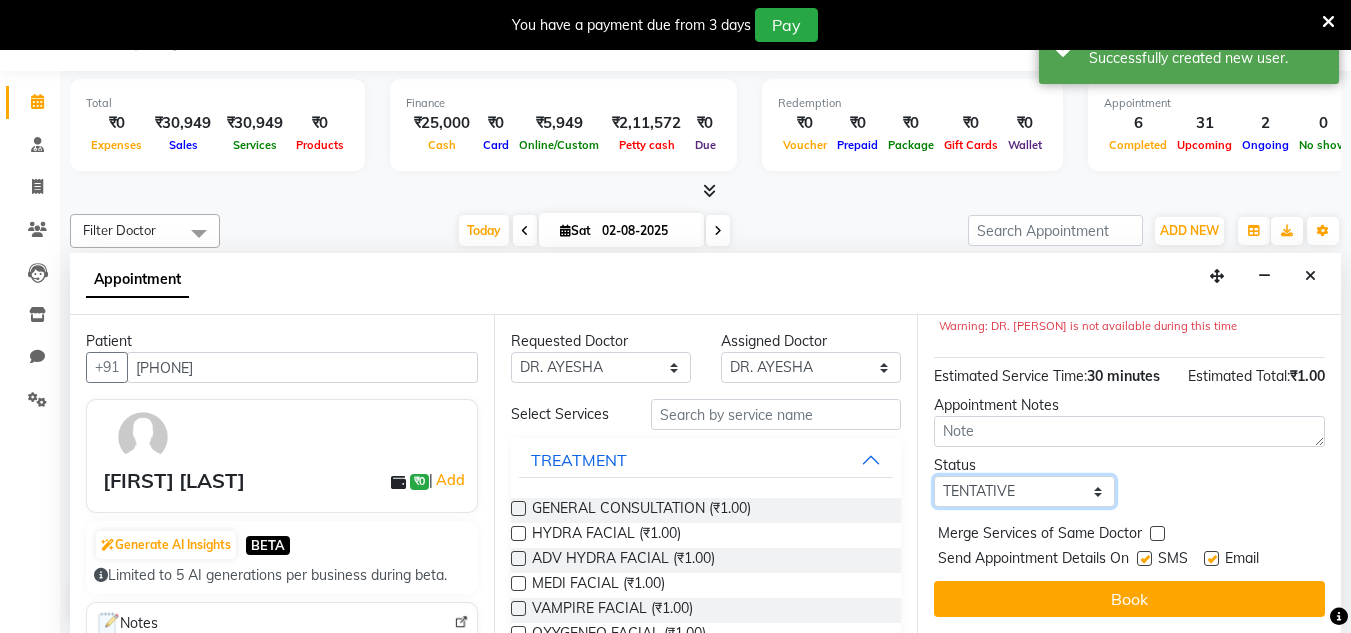 click on "Select TENTATIVE CONFIRM CHECK-IN UPCOMING" at bounding box center (1024, 491) 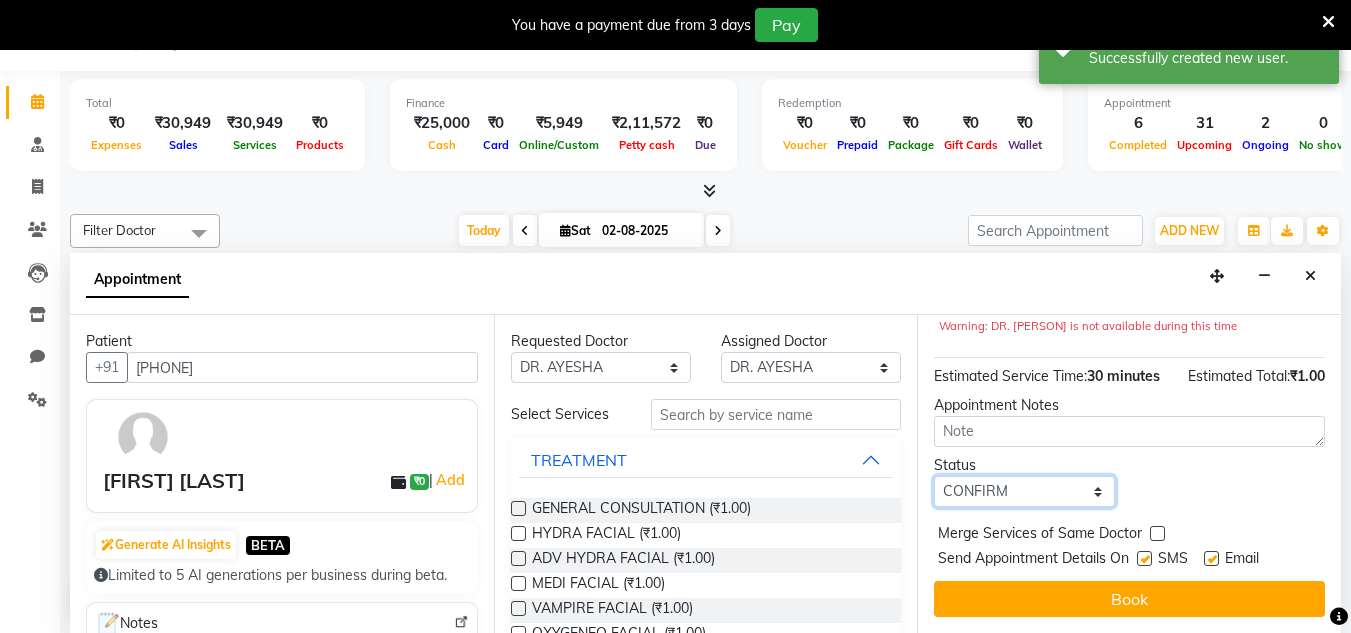 click on "Select TENTATIVE CONFIRM CHECK-IN UPCOMING" at bounding box center [1024, 491] 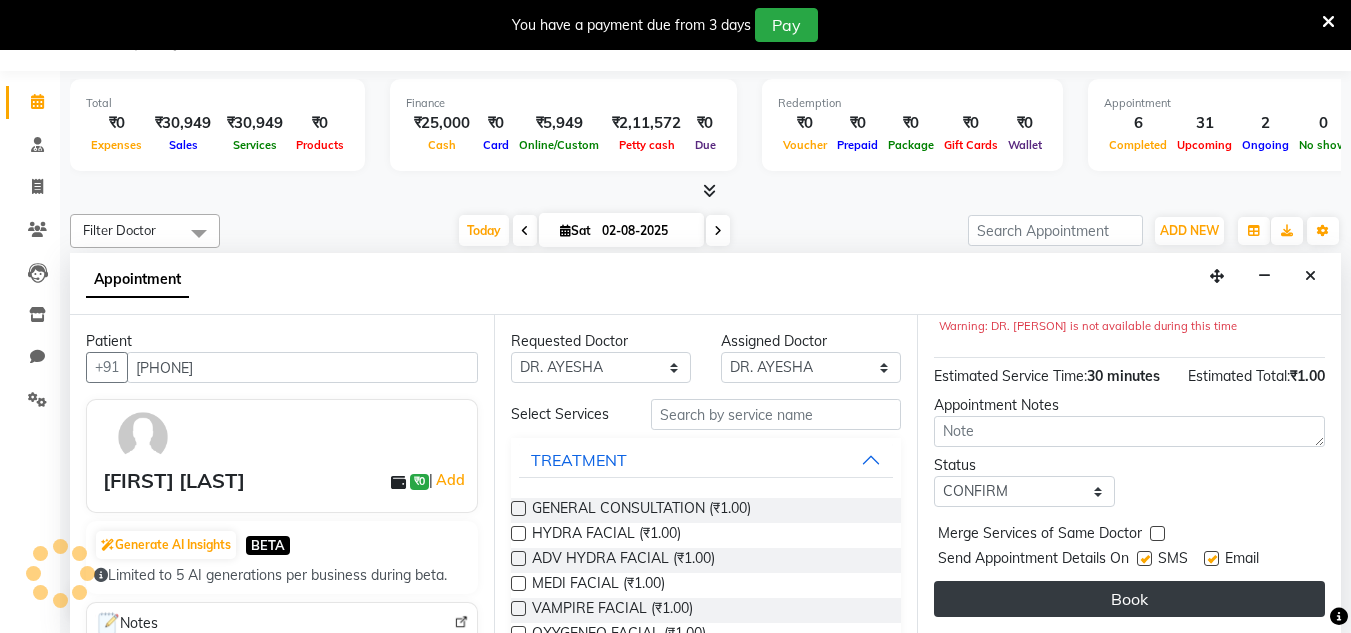 click on "Book" at bounding box center [1129, 599] 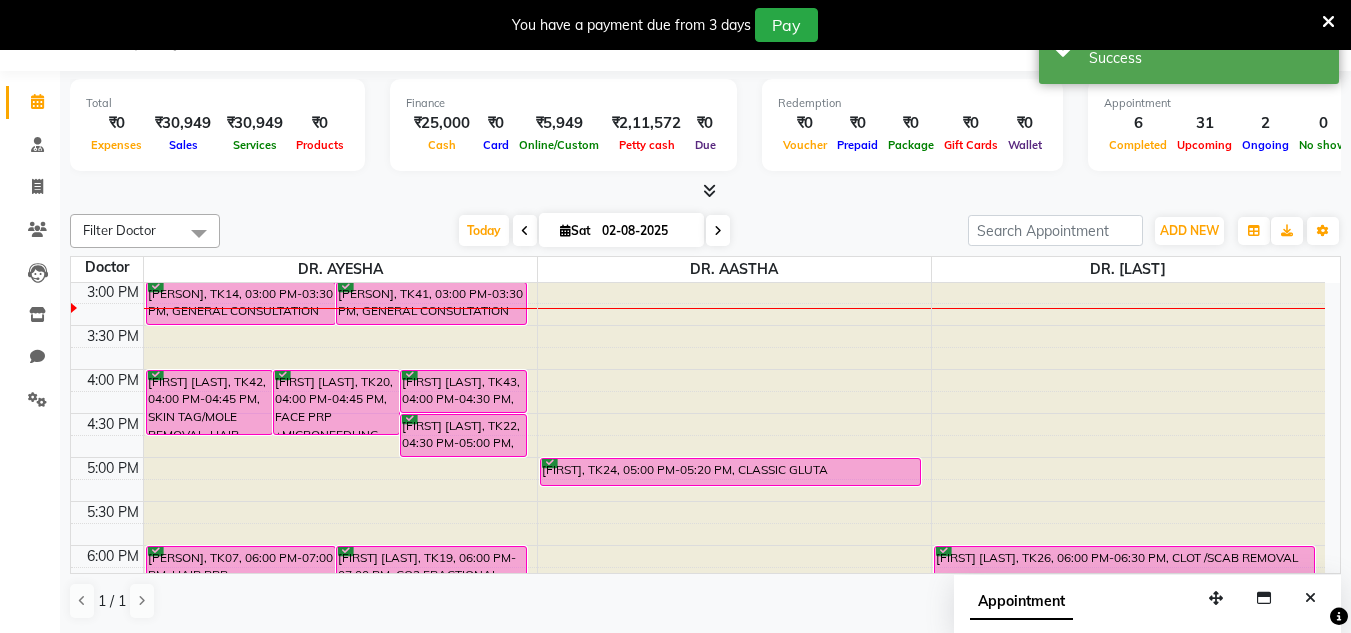 scroll, scrollTop: 0, scrollLeft: 0, axis: both 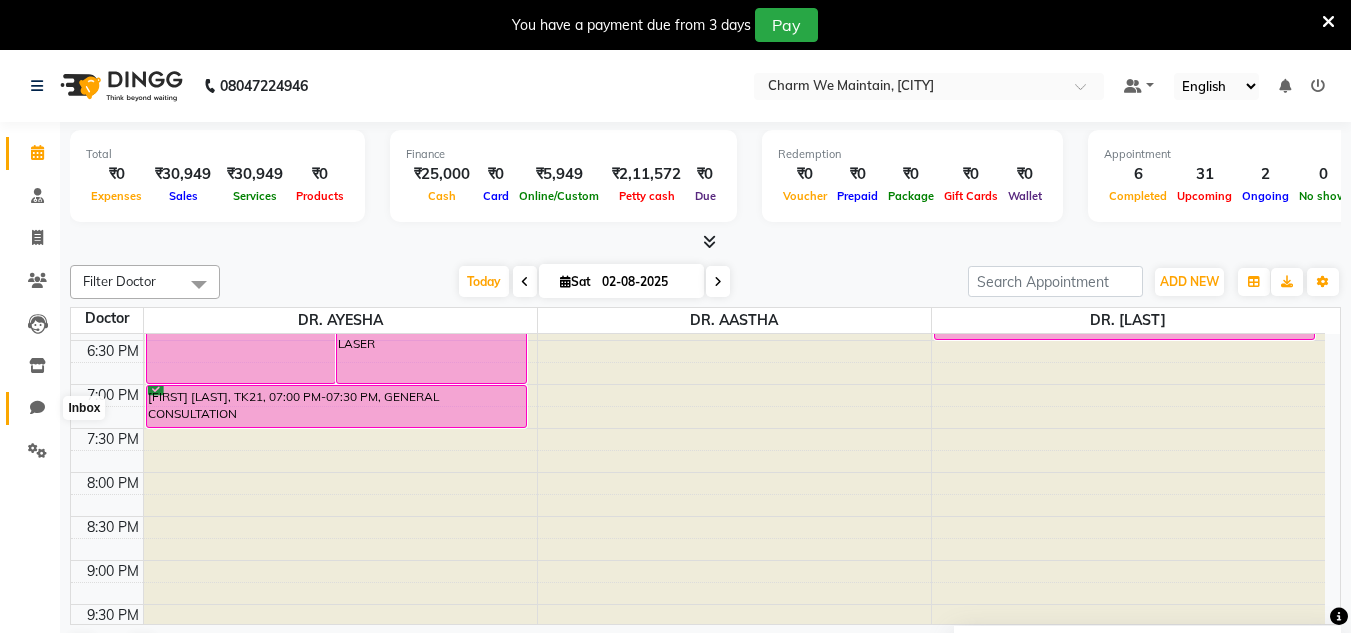 click 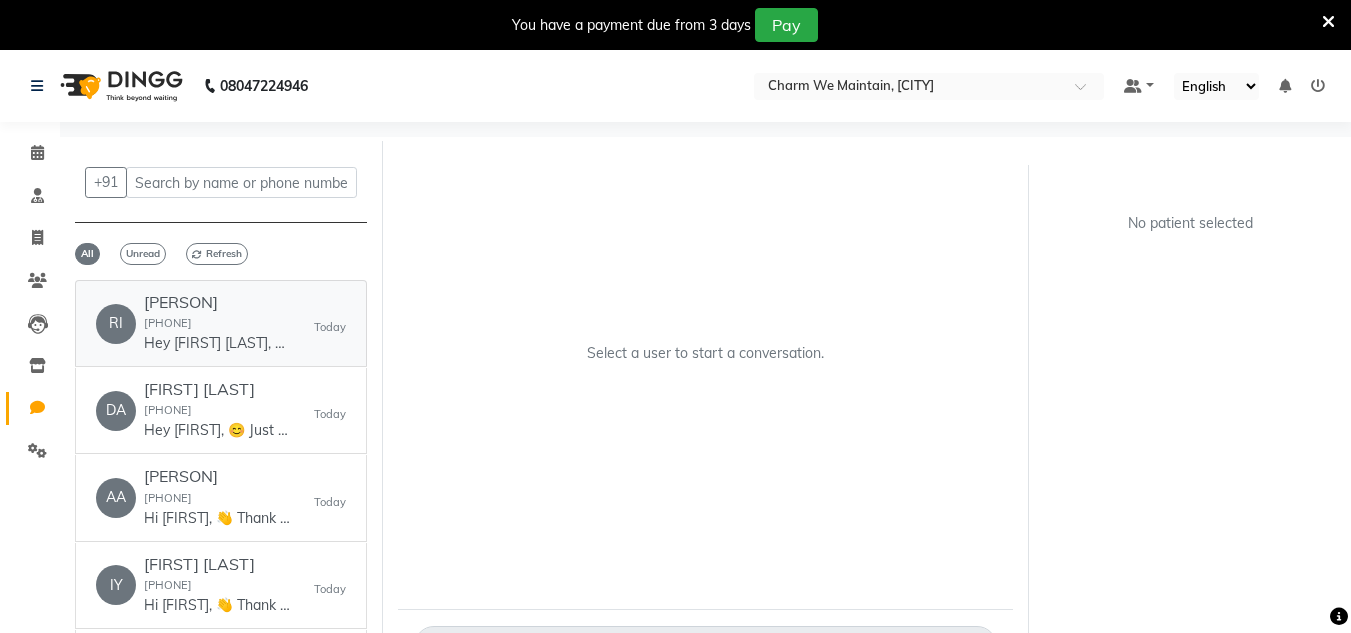 click on "9350075828" 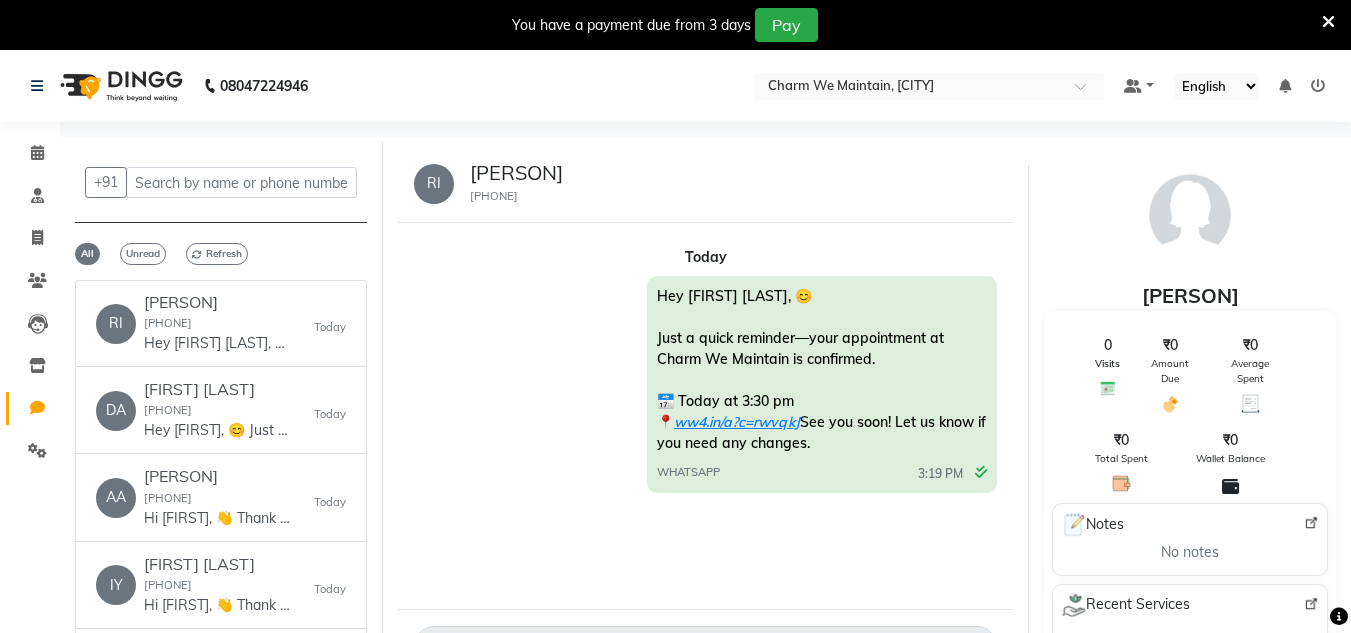 drag, startPoint x: 469, startPoint y: 198, endPoint x: 575, endPoint y: 190, distance: 106.30146 